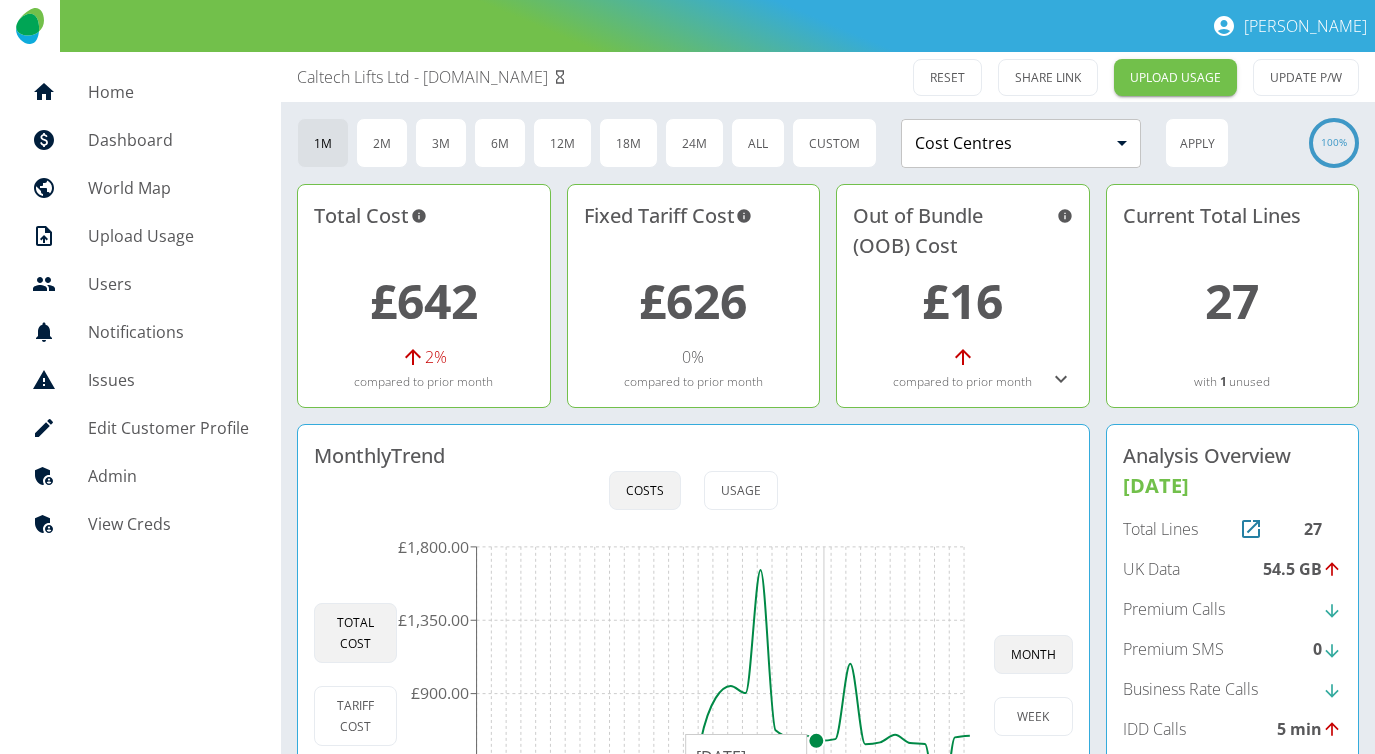 scroll, scrollTop: 233, scrollLeft: 0, axis: vertical 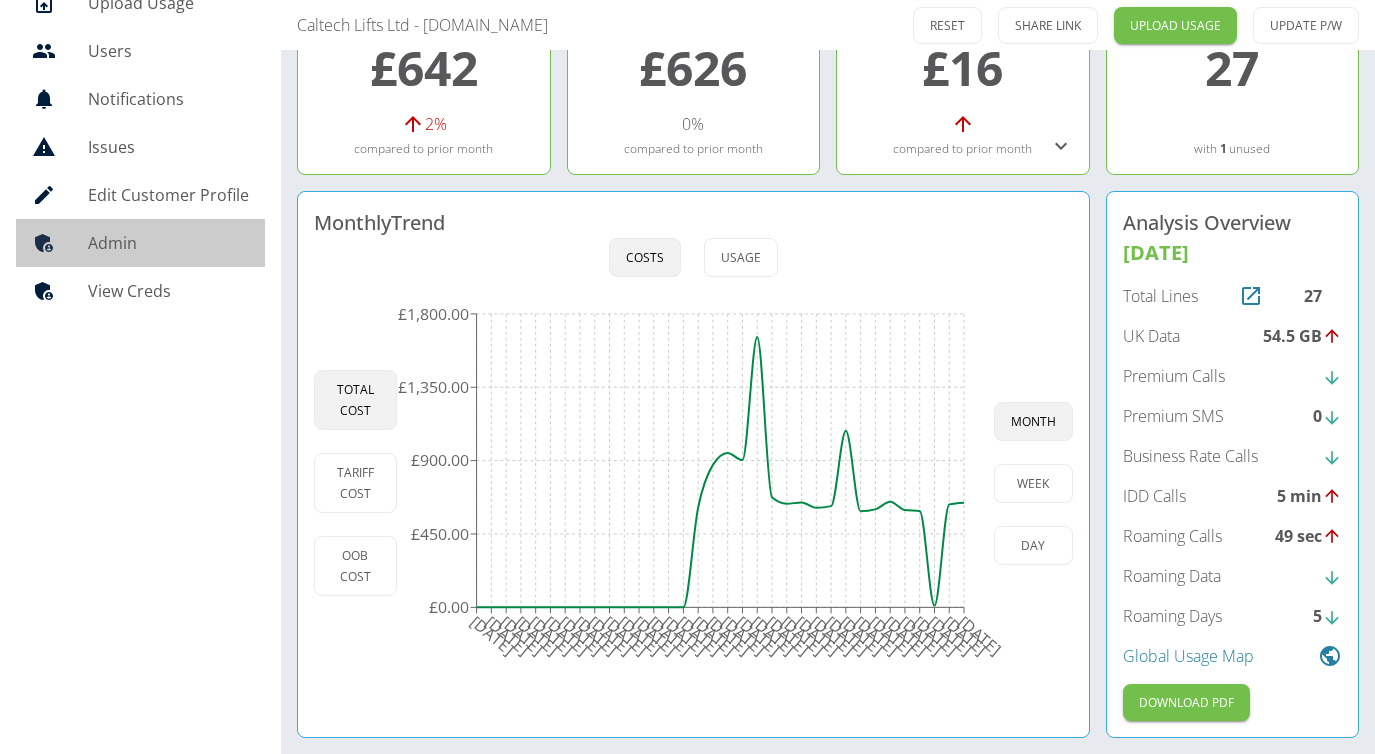 click on "Admin" at bounding box center (140, 243) 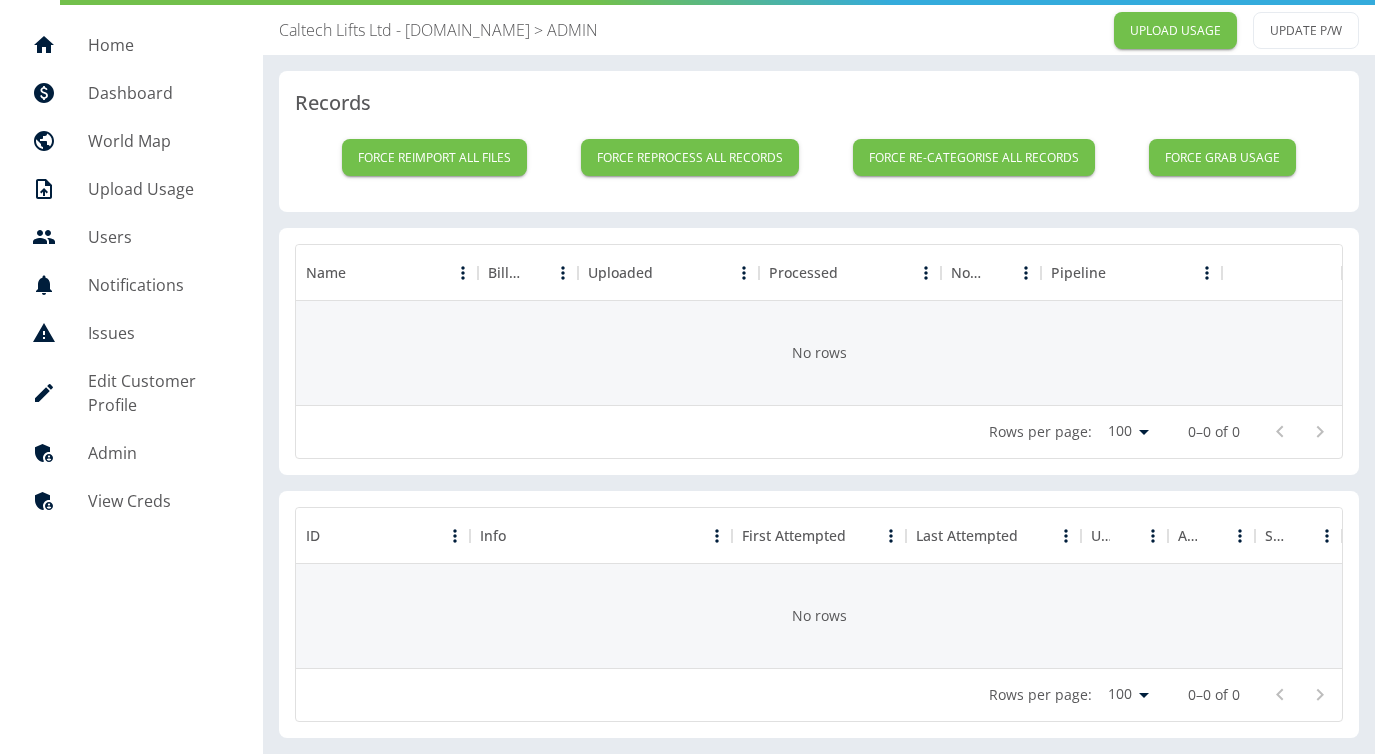 scroll, scrollTop: 0, scrollLeft: 0, axis: both 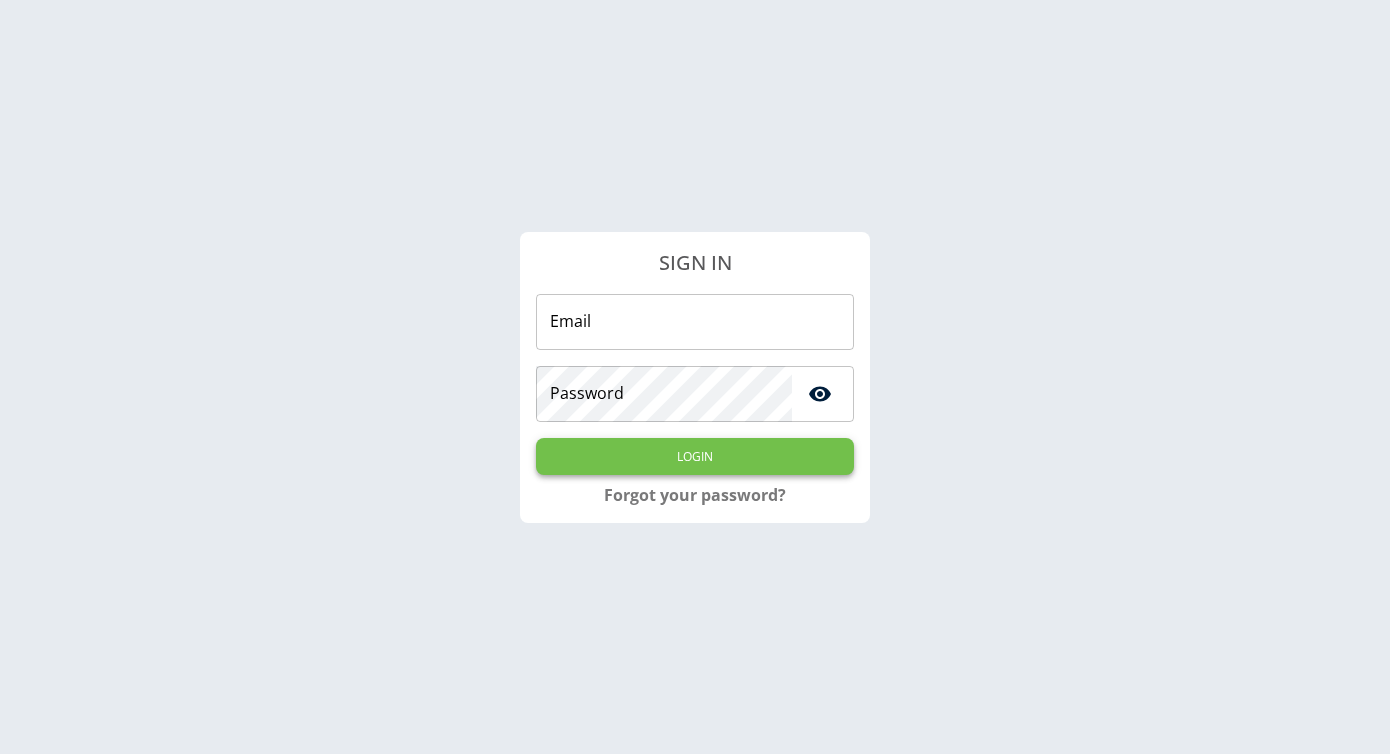 type on "**********" 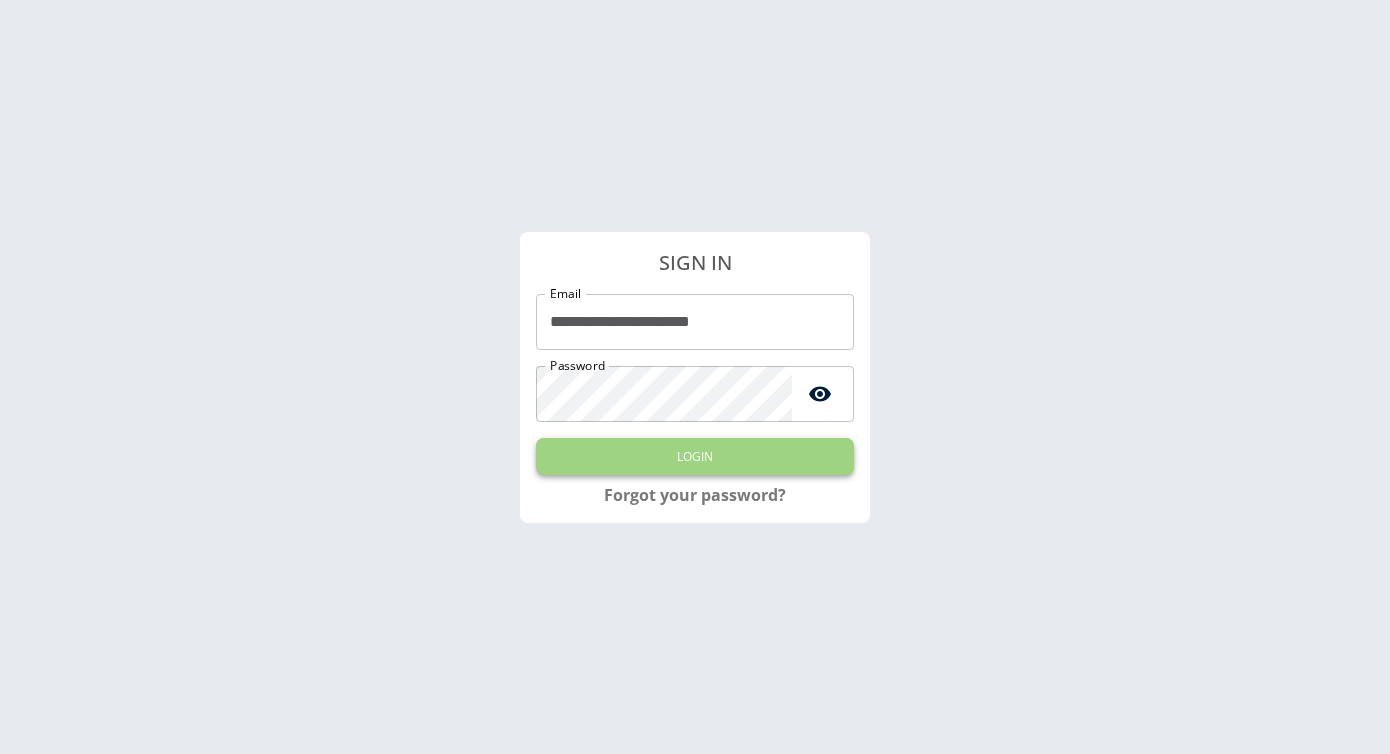 click on "Login" at bounding box center [695, 456] 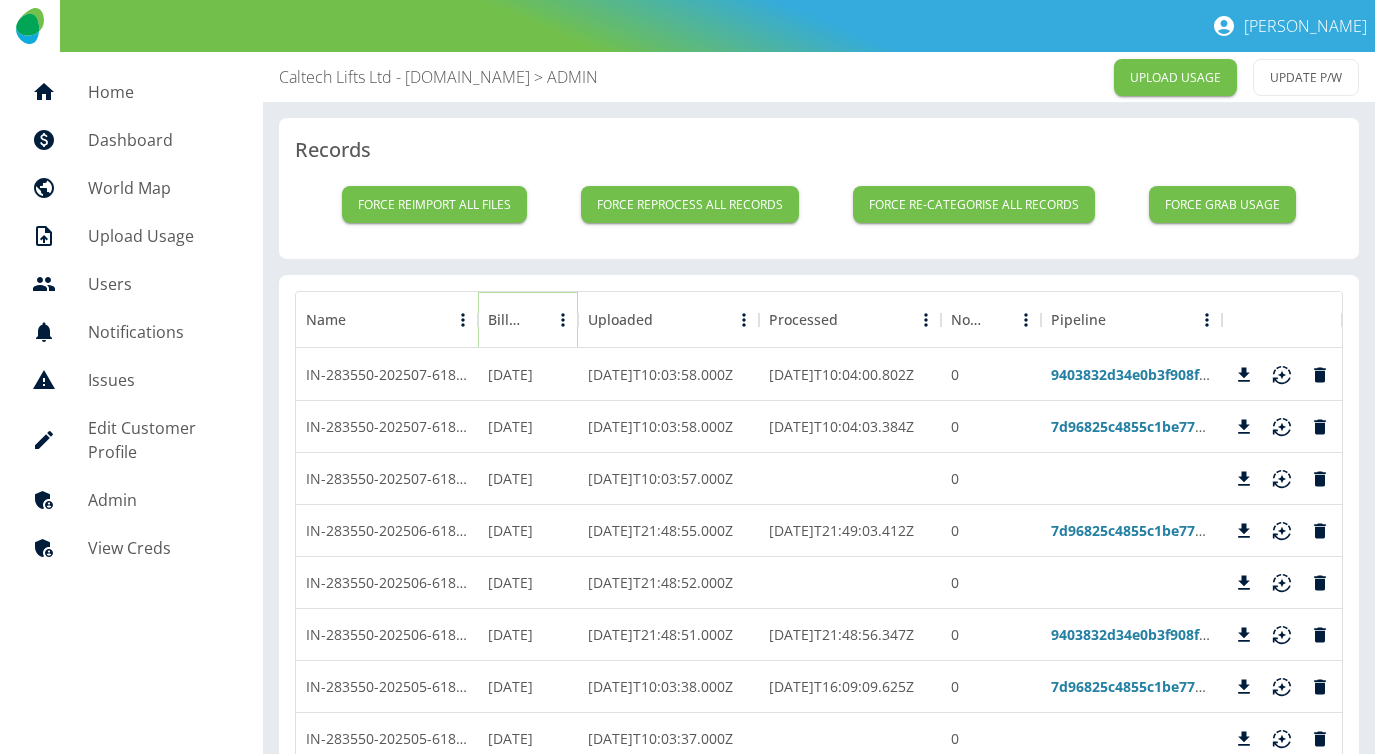 click 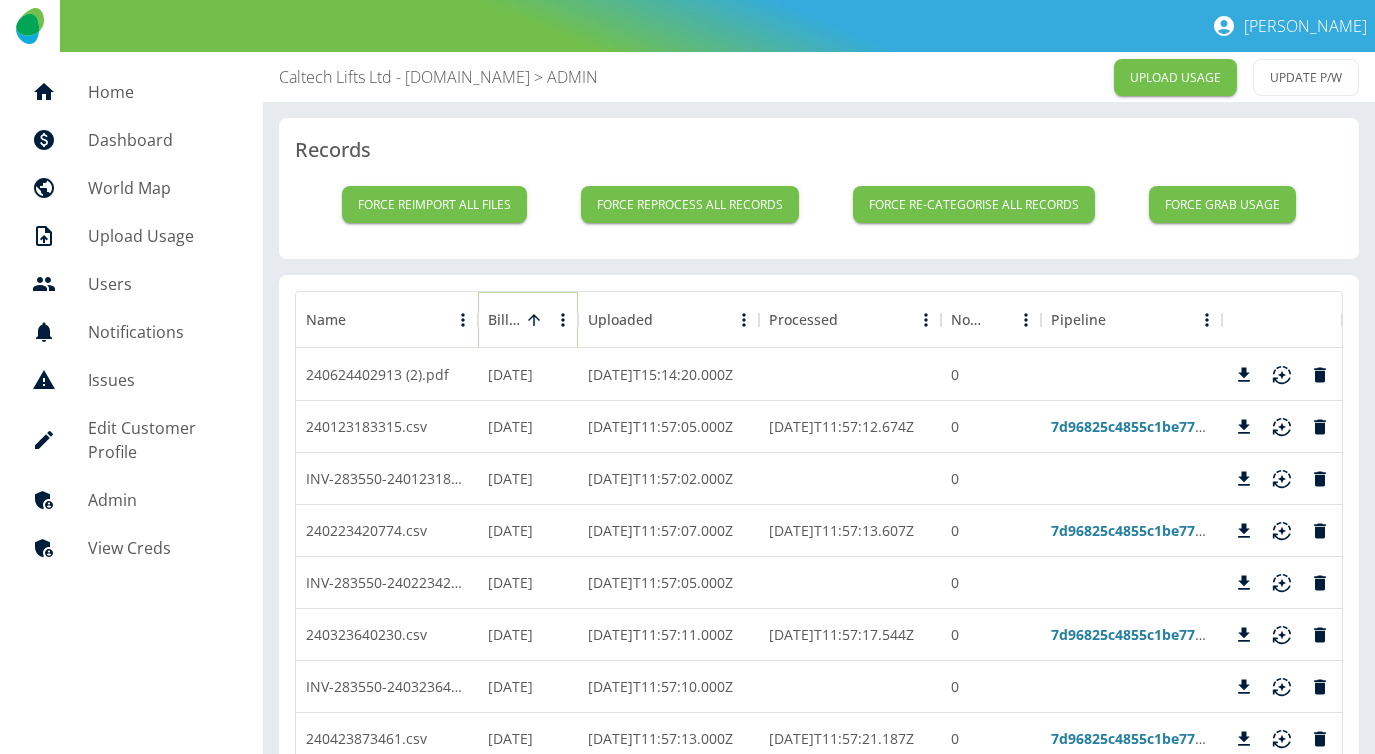 click 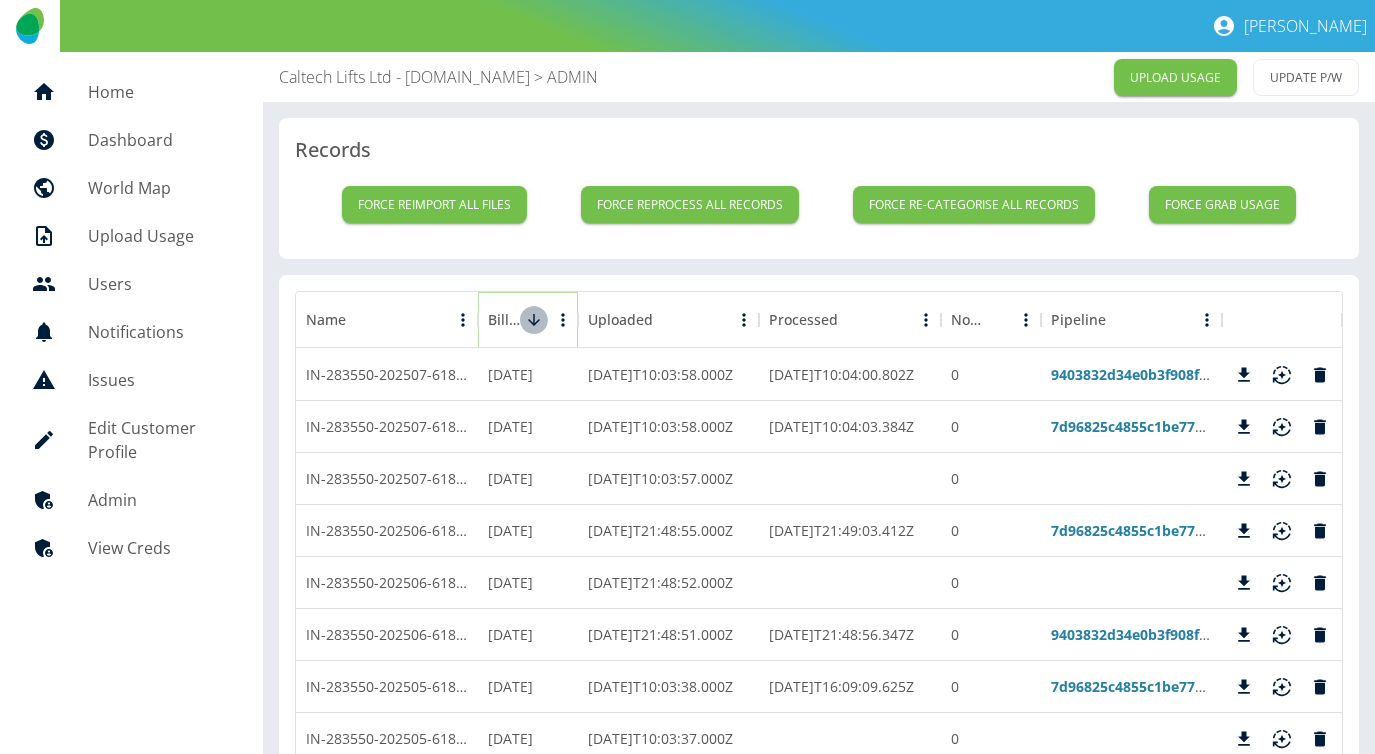 click 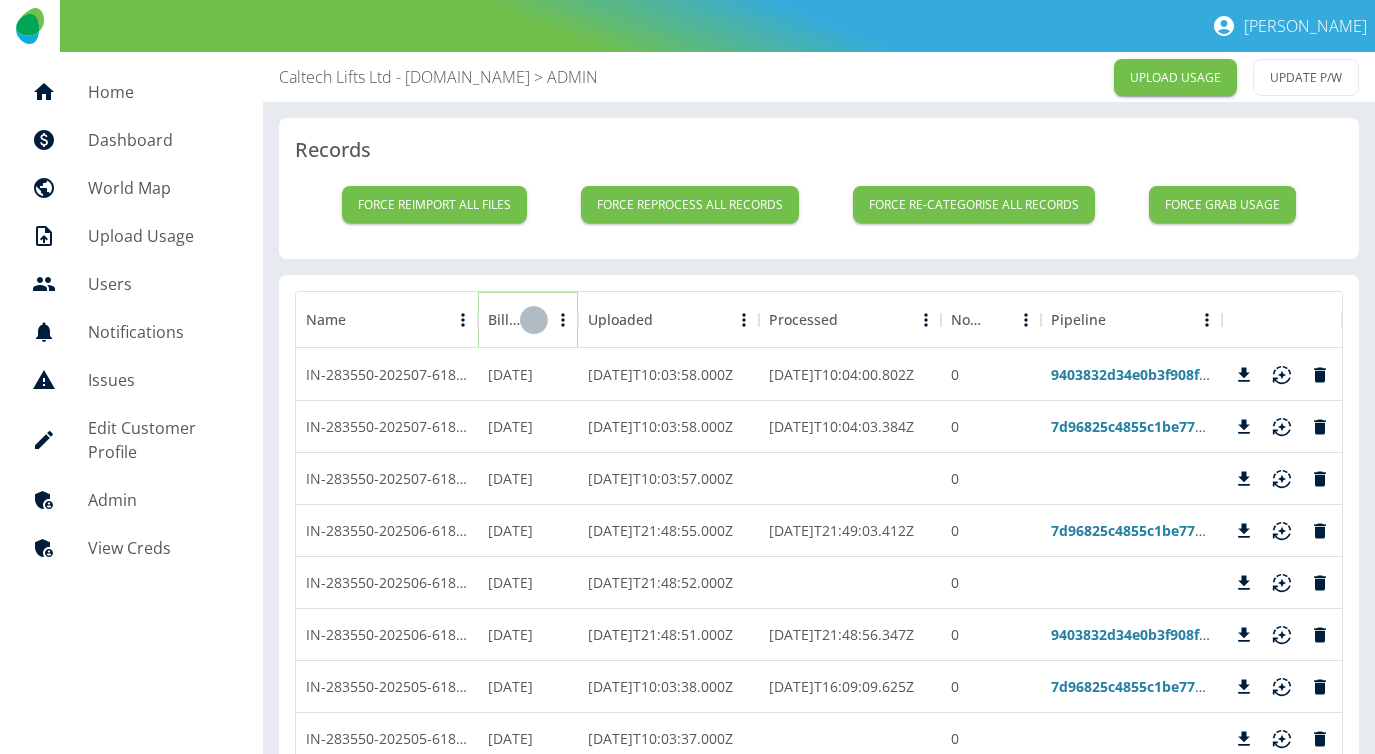 click 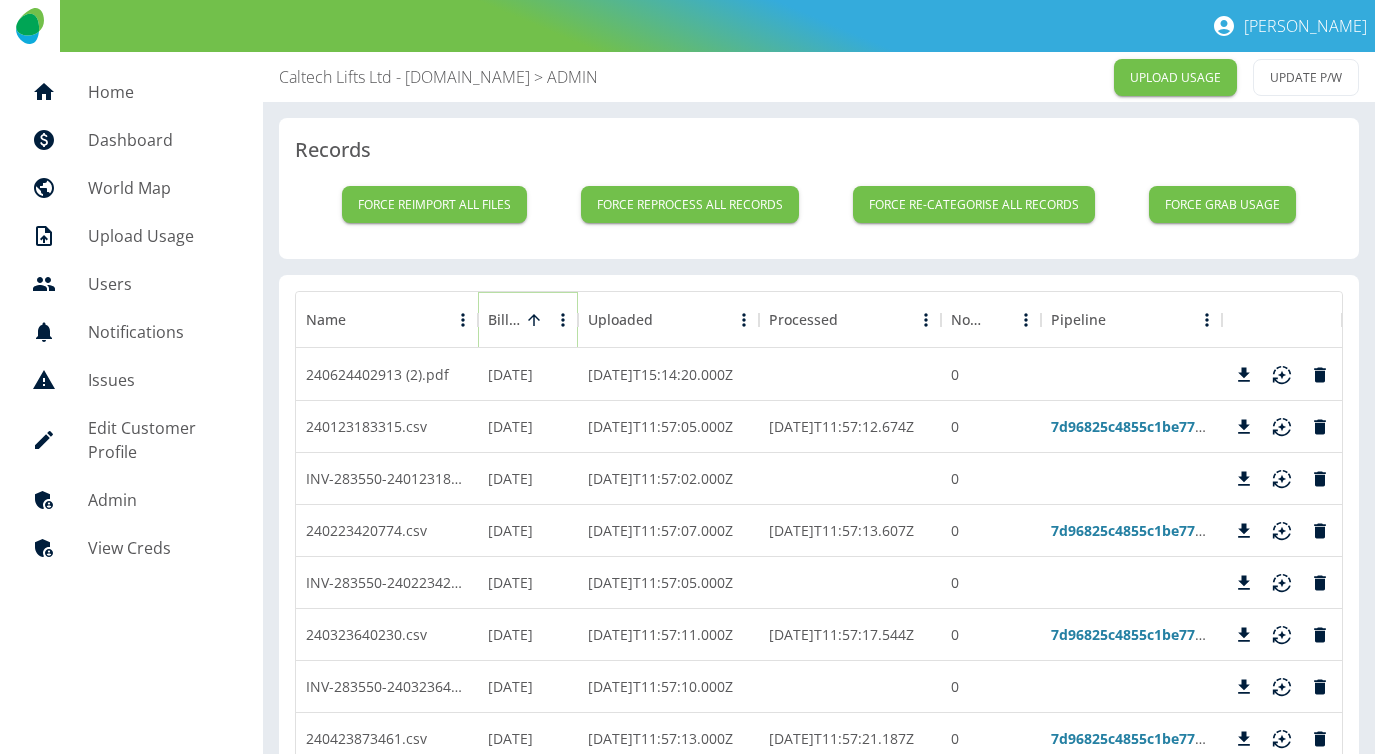 click 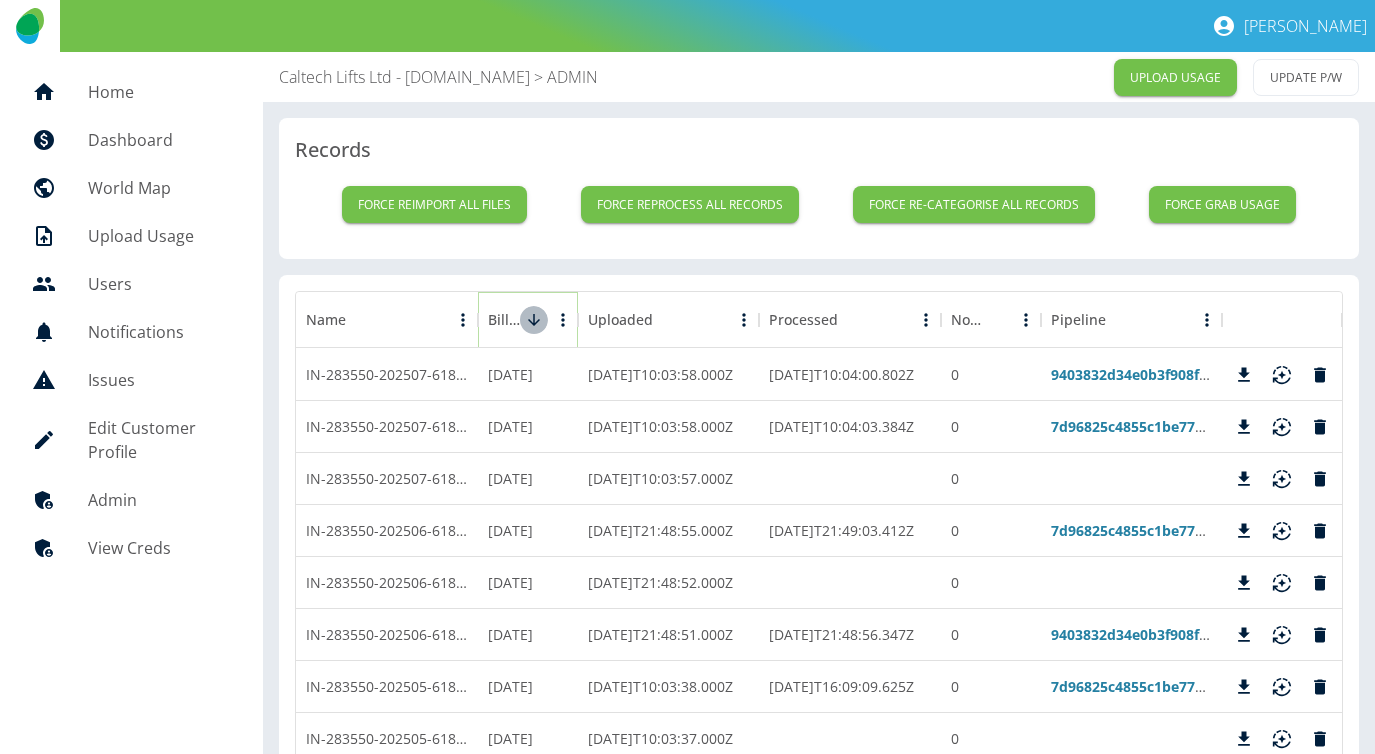 click 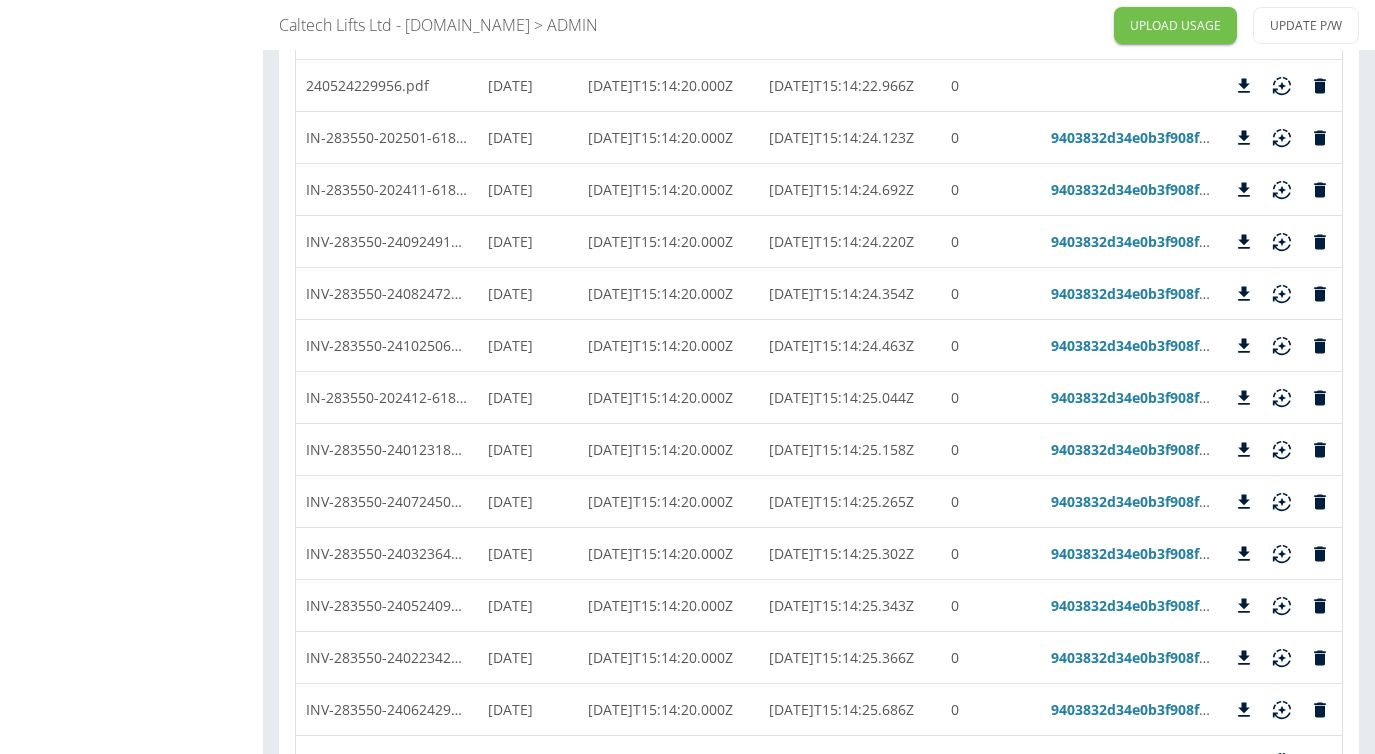scroll, scrollTop: 0, scrollLeft: 0, axis: both 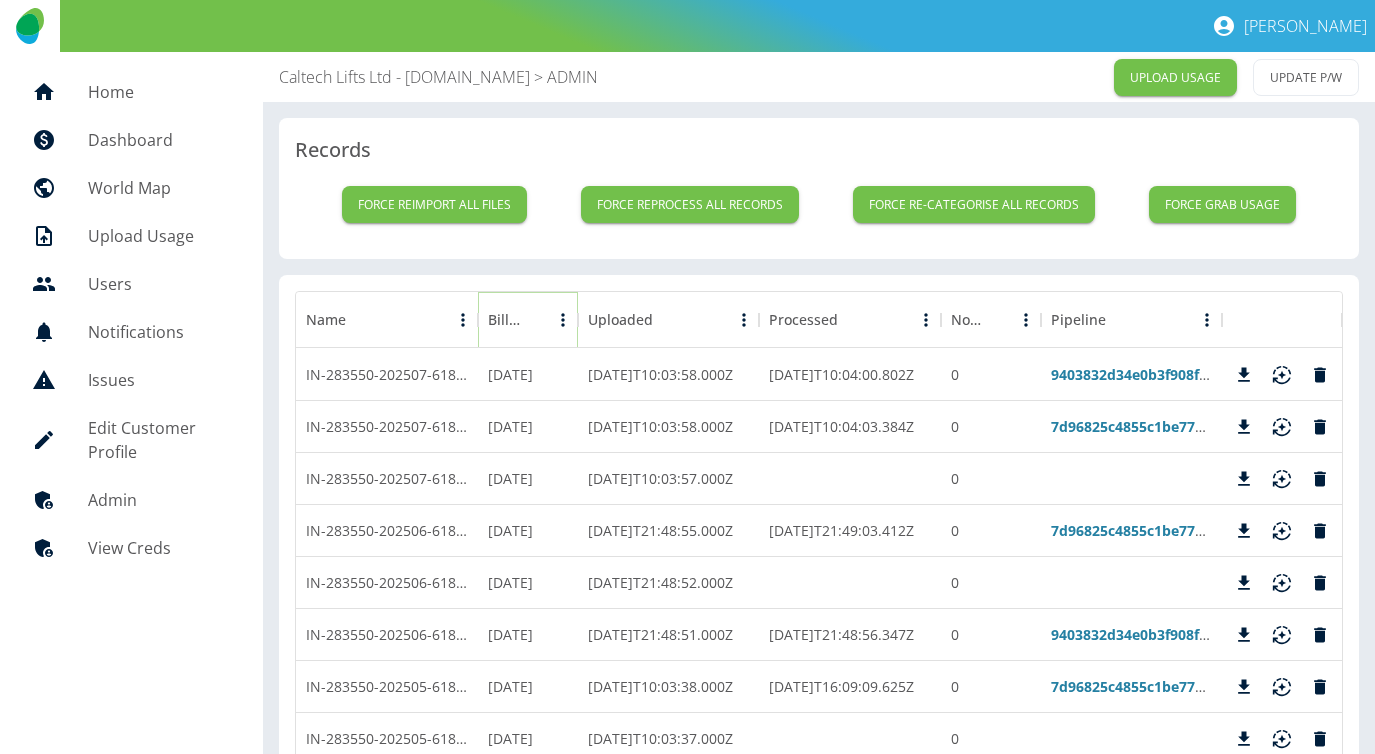 click 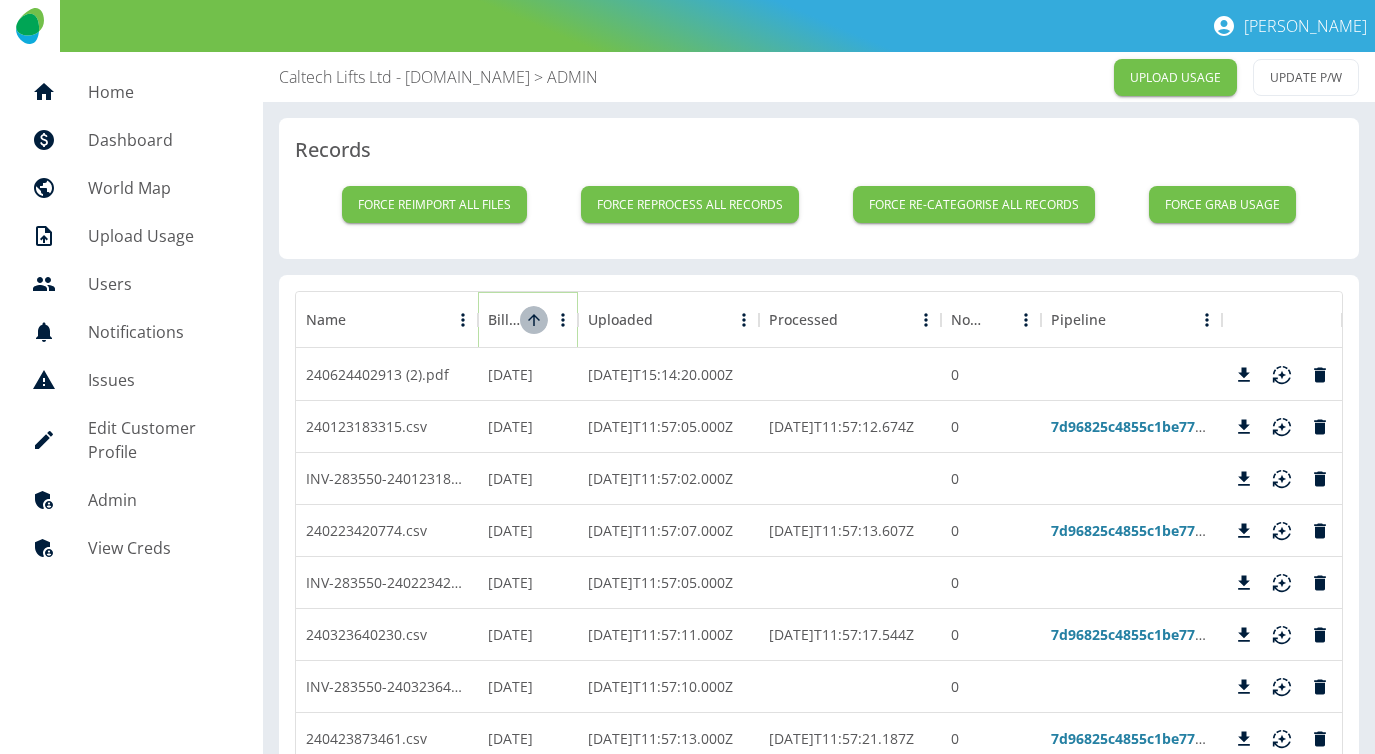 click 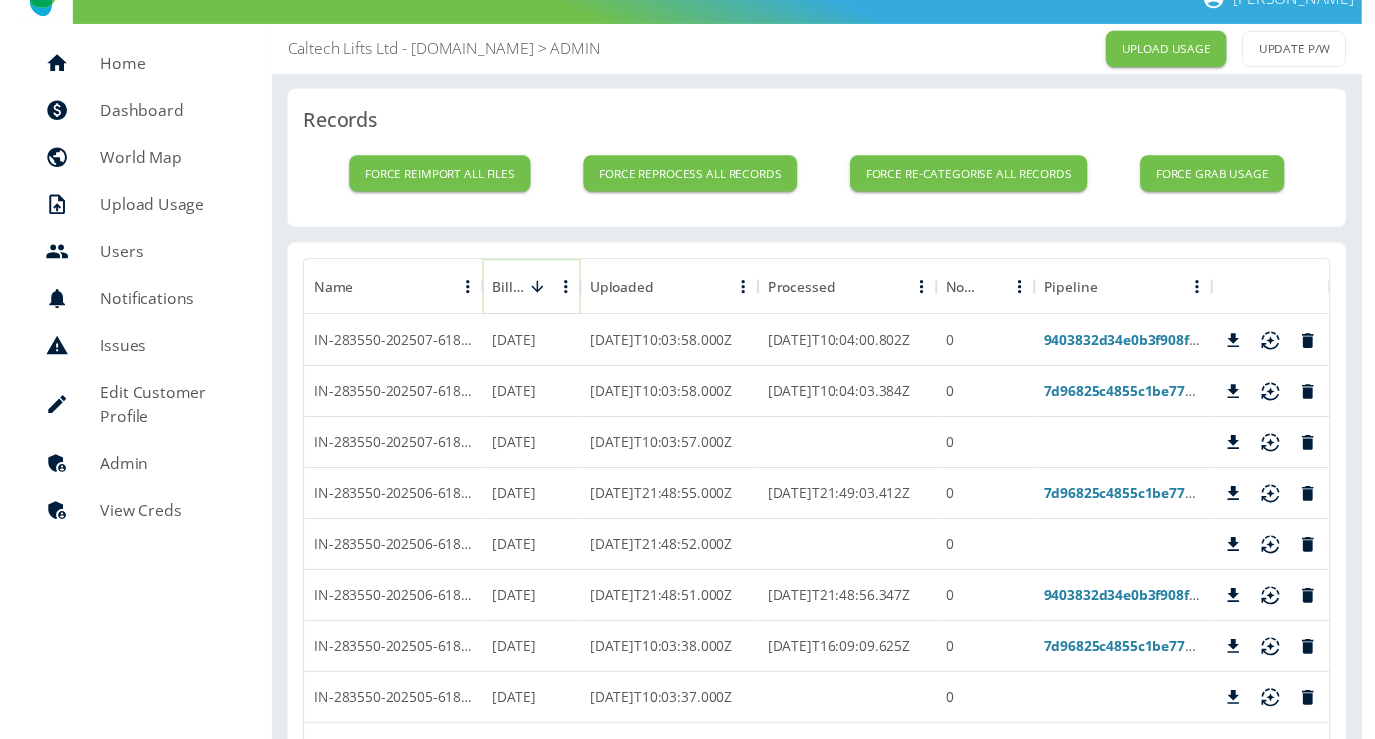scroll, scrollTop: 0, scrollLeft: 0, axis: both 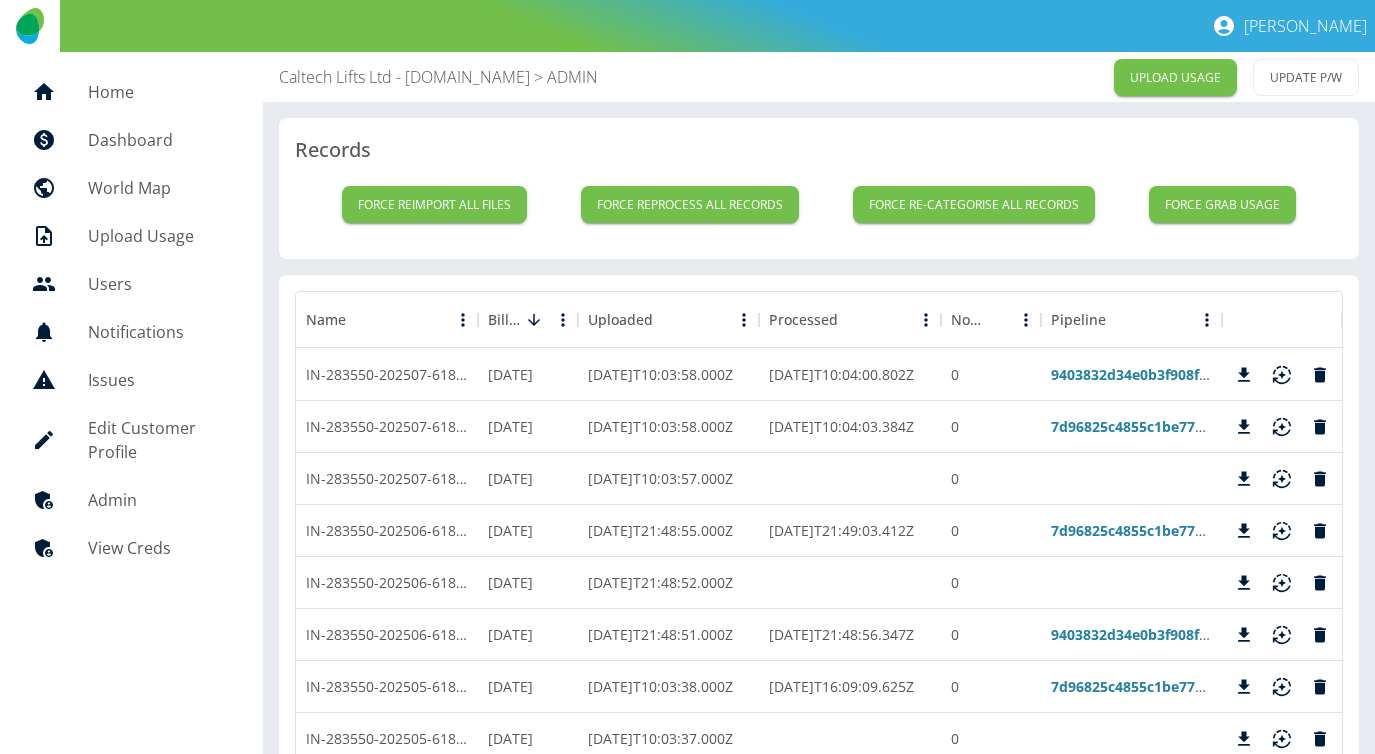 click on "Name Billing Date Uploaded Processed No. of rows Pipeline IN-283550-202507-61876-1_full_f85f0c33-b92b-4c1e-8499-4b5e82c3dd7f.pdf 01/07/2025 2025-07-03T10:03:58.000Z 2025-07-03T10:04:00.802Z 0 9403832d34e0b3f908f656f076d3f3a421563fbf IN-283550-202507-61876-1_2986ca1a-aae6-41f2-9577-f7c8af346b6a.csv 01/07/2025 2025-07-03T10:03:58.000Z 2025-07-03T10:04:03.384Z 0 7d96825c4855c1be7781d4c4a401c27e48d2b0b8 IN-283550-202507-61876-1_e1bd23b8-8de4-4124-bc31-263b2b76cd68.zip 01/07/2025 2025-07-03T10:03:57.000Z 0 IN-283550-202506-61876-1_49f871c7-8c9d-4dcc-ae4e-8201d09cd62f.csv 01/06/2025 2025-06-11T21:48:55.000Z 2025-06-11T21:49:03.412Z 0 7d96825c4855c1be7781d4c4a401c27e48d2b0b8 IN-283550-202506-61876-1_a3f58313-f6d7-4240-b2b3-3bec5dbdb84d.zip 01/06/2025 2025-06-11T21:48:52.000Z 0 IN-283550-202506-61876-1_full_8d75fe5c-dd10-45ac-a4d8-aea1e37bbfbd.pdf 01/06/2025 2025-06-11T21:48:51.000Z 2025-06-11T21:48:56.347Z 0 9403832d34e0b3f908f656f076d3f3a421563fbf IN-283550-202505-61876-1_dd794323-517a-4e80-abf4-4c7405cf0aef.csv 0" at bounding box center (819, 1958) 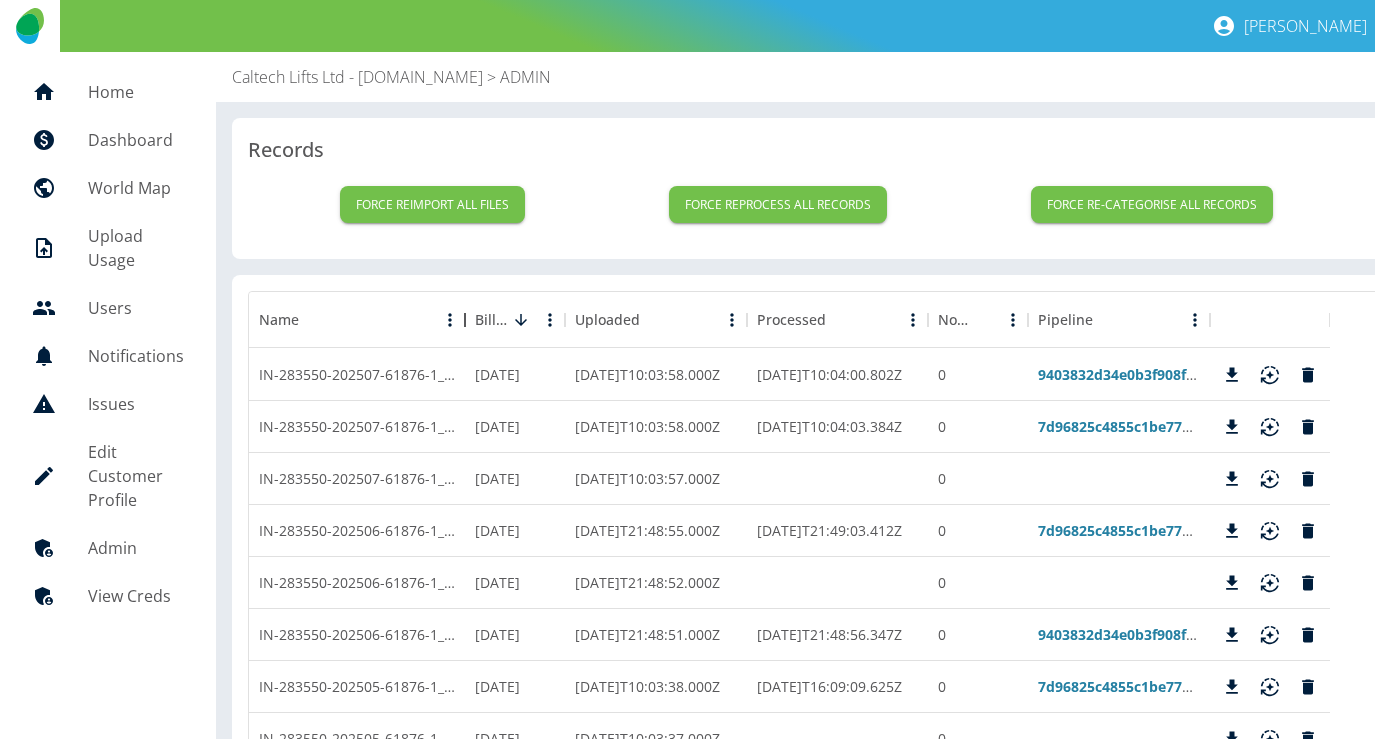 drag, startPoint x: 471, startPoint y: 318, endPoint x: 457, endPoint y: 327, distance: 16.643316 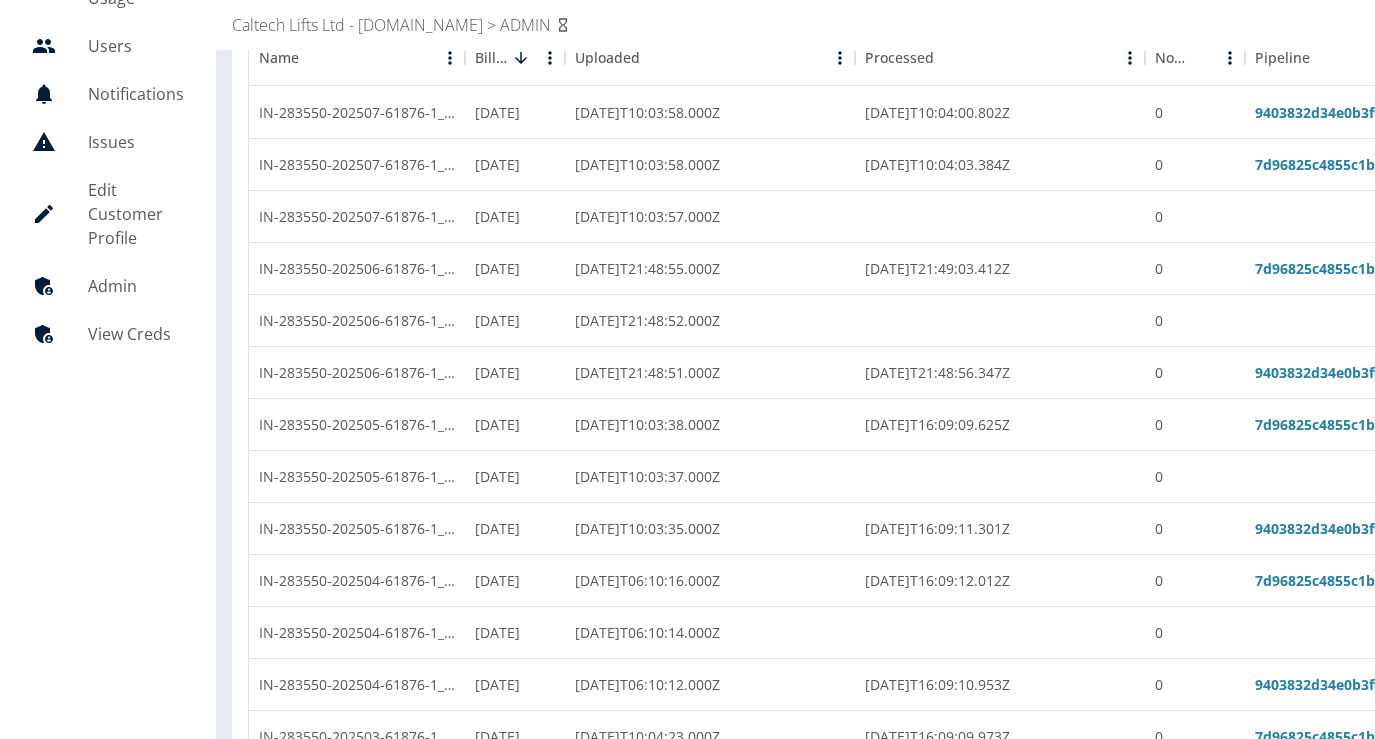scroll, scrollTop: 0, scrollLeft: 0, axis: both 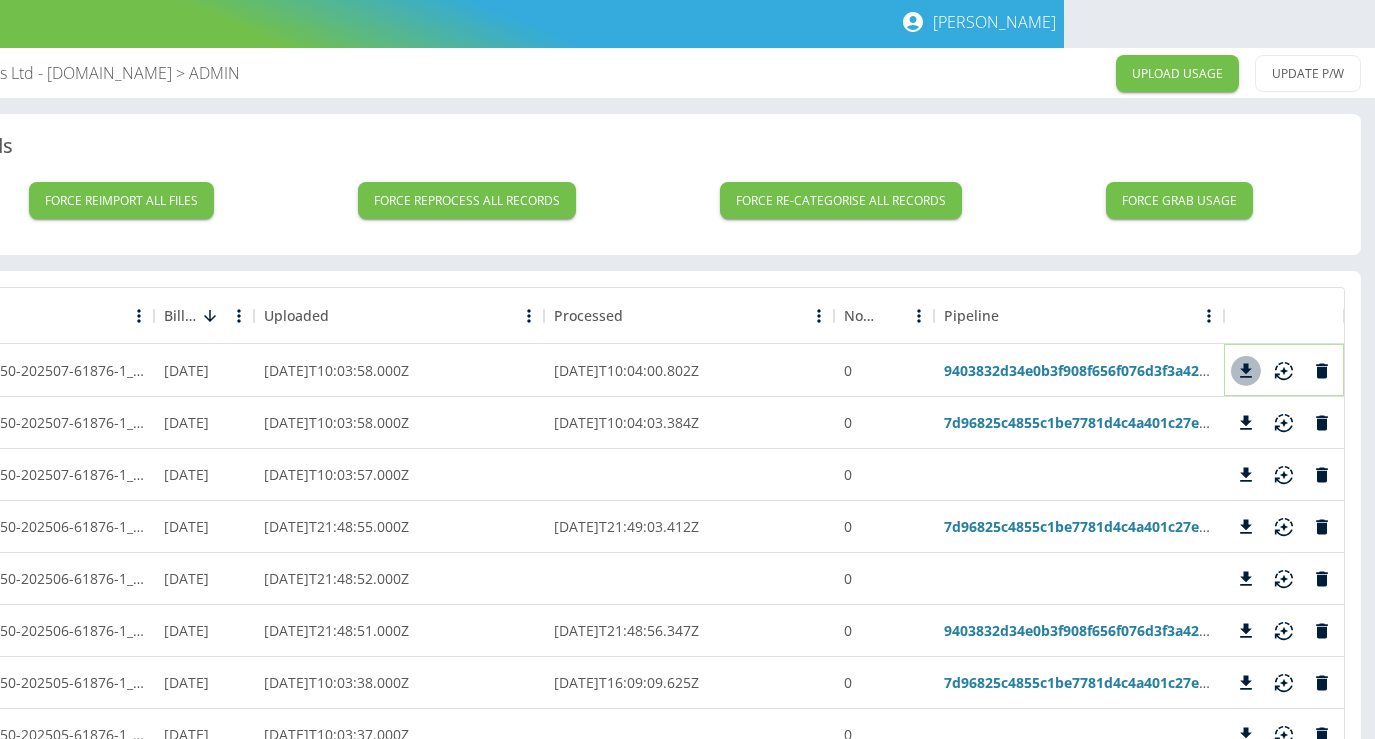 click 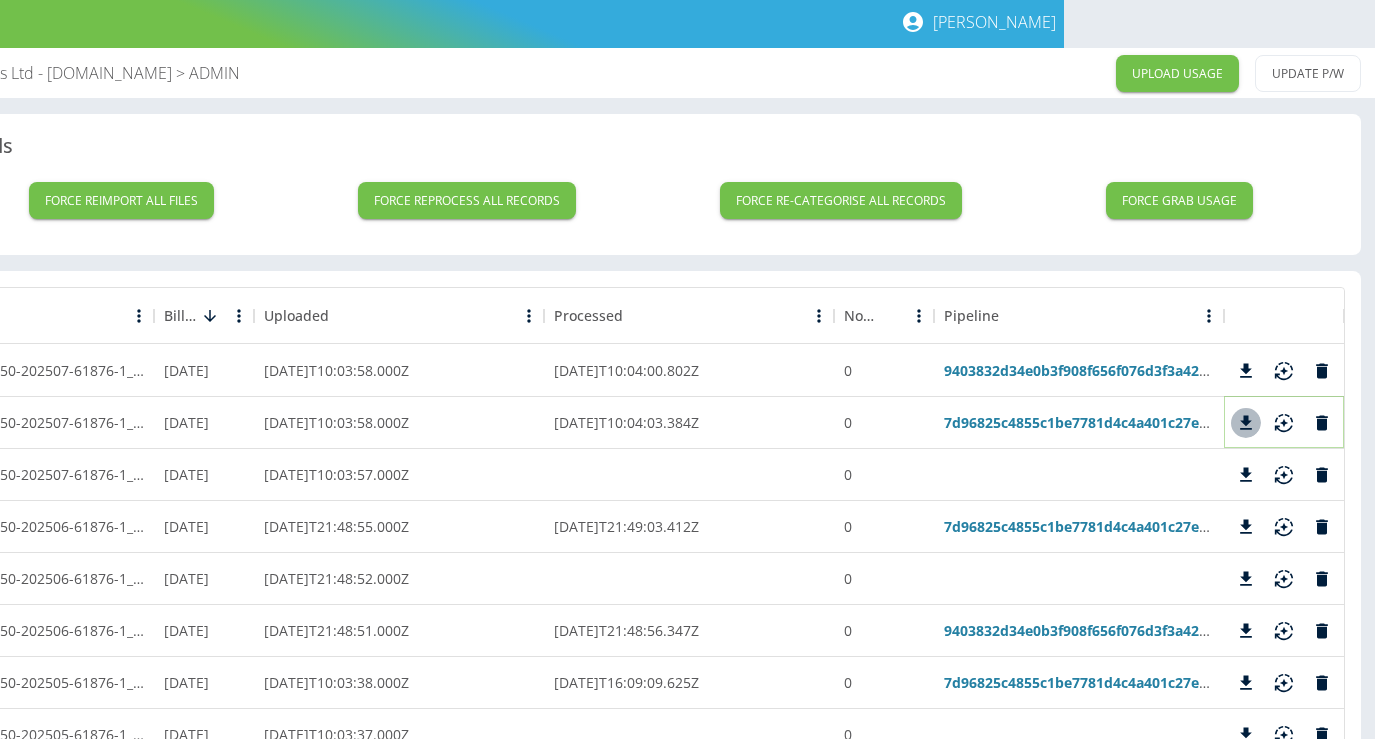 click 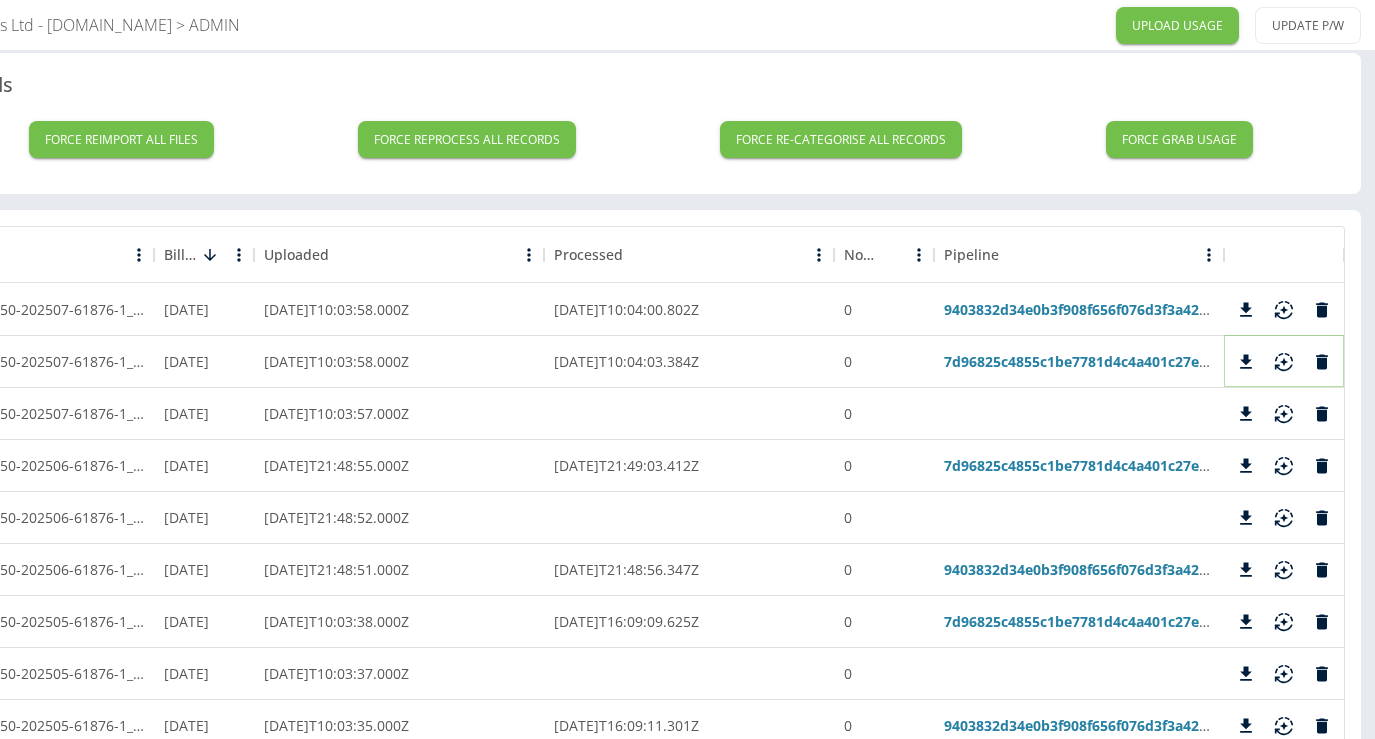 scroll, scrollTop: 66, scrollLeft: 311, axis: both 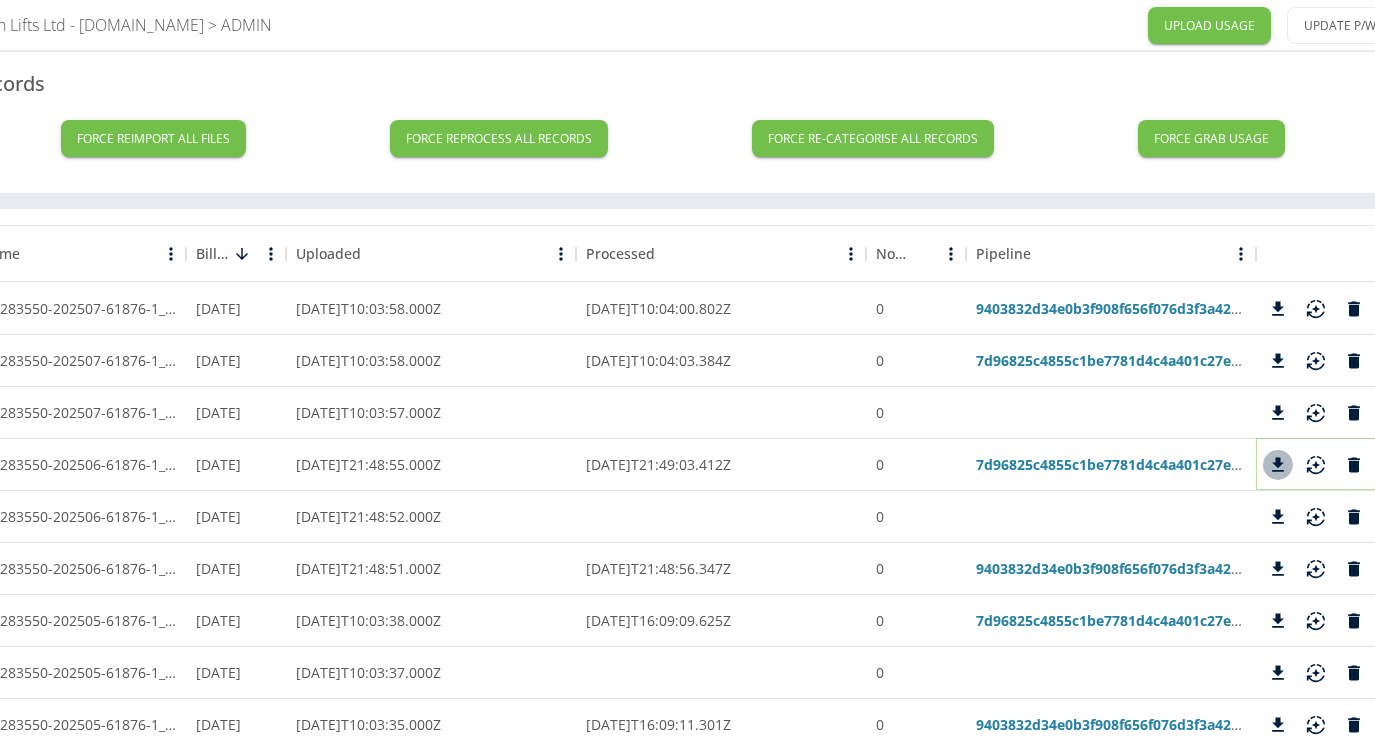 click 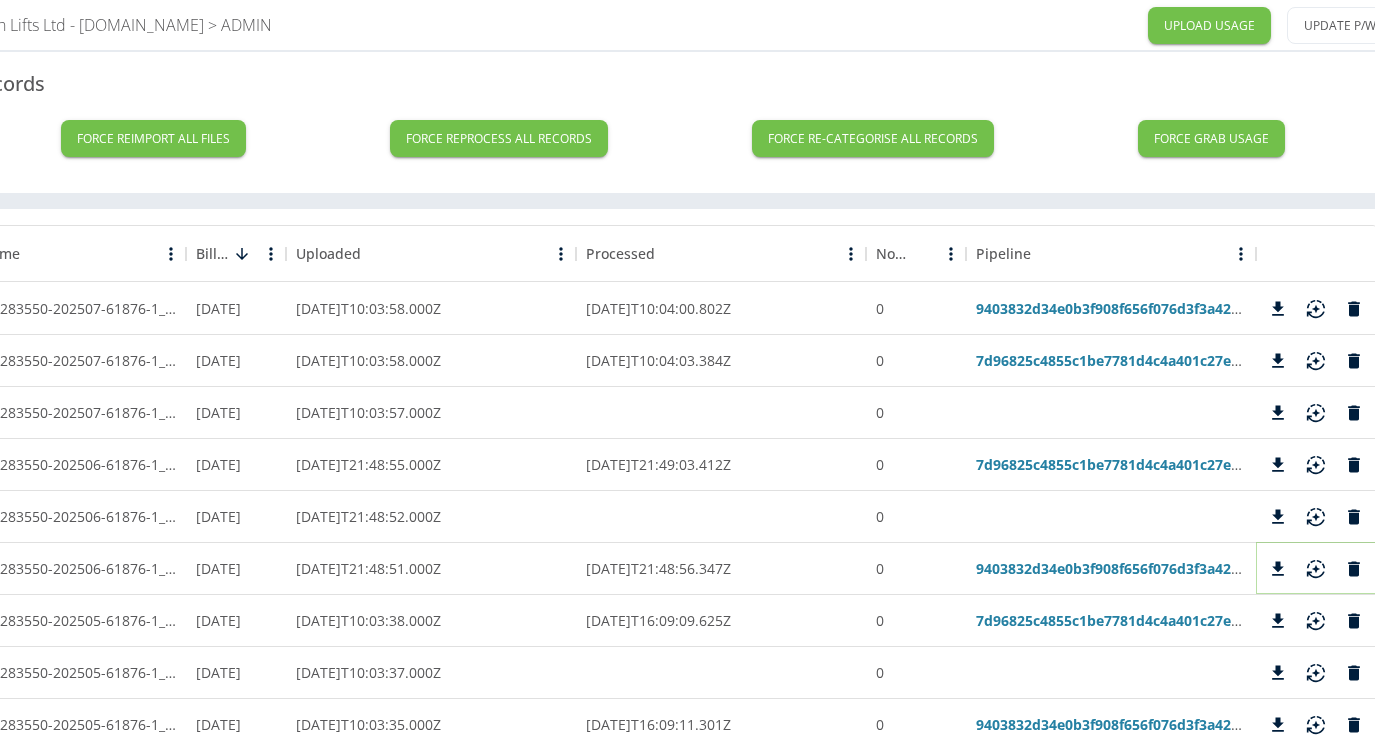 click 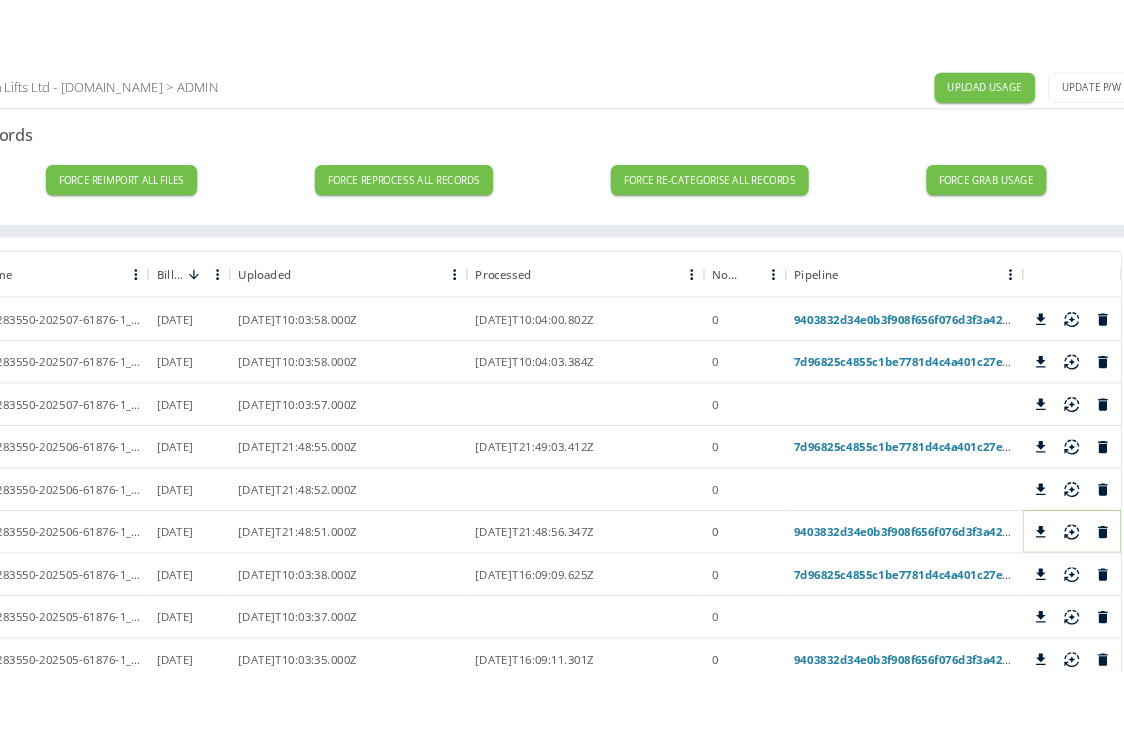 scroll, scrollTop: 66, scrollLeft: 311, axis: both 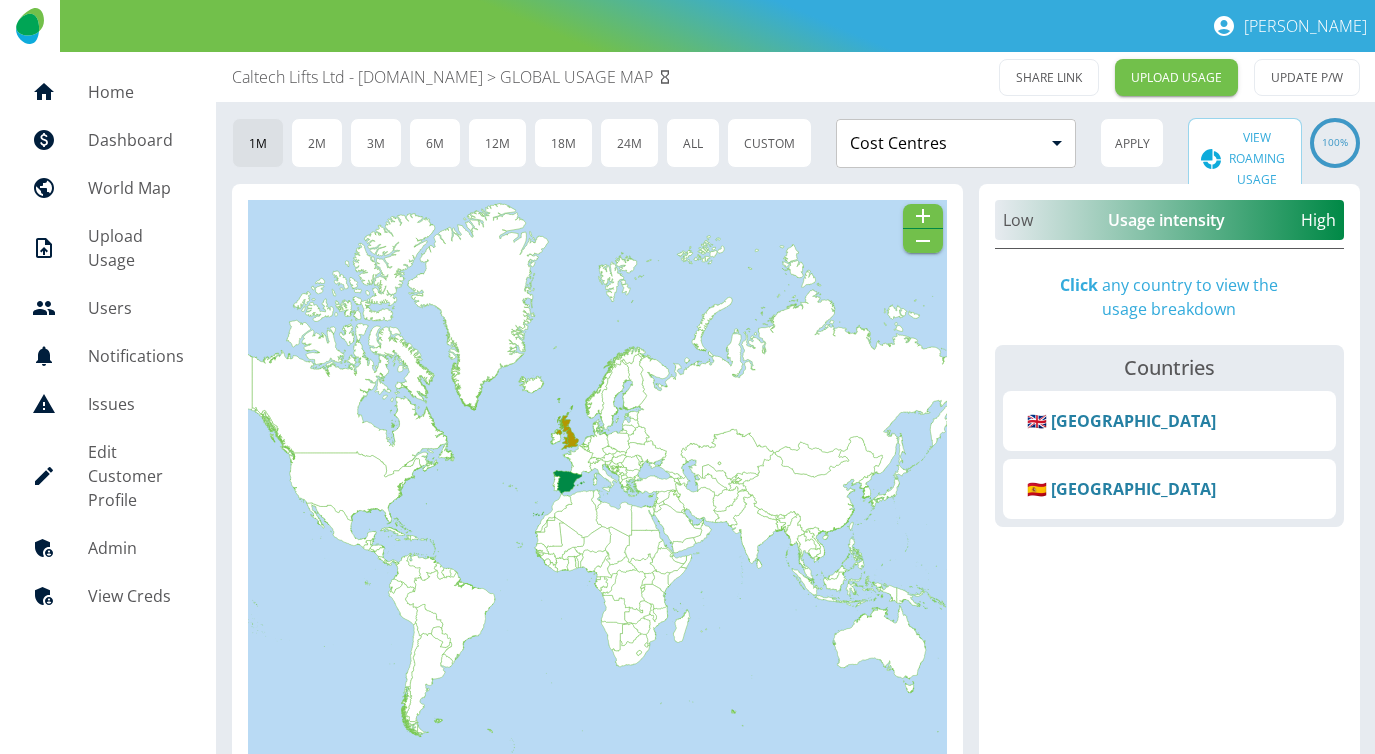 click on "Dashboard" at bounding box center [136, 140] 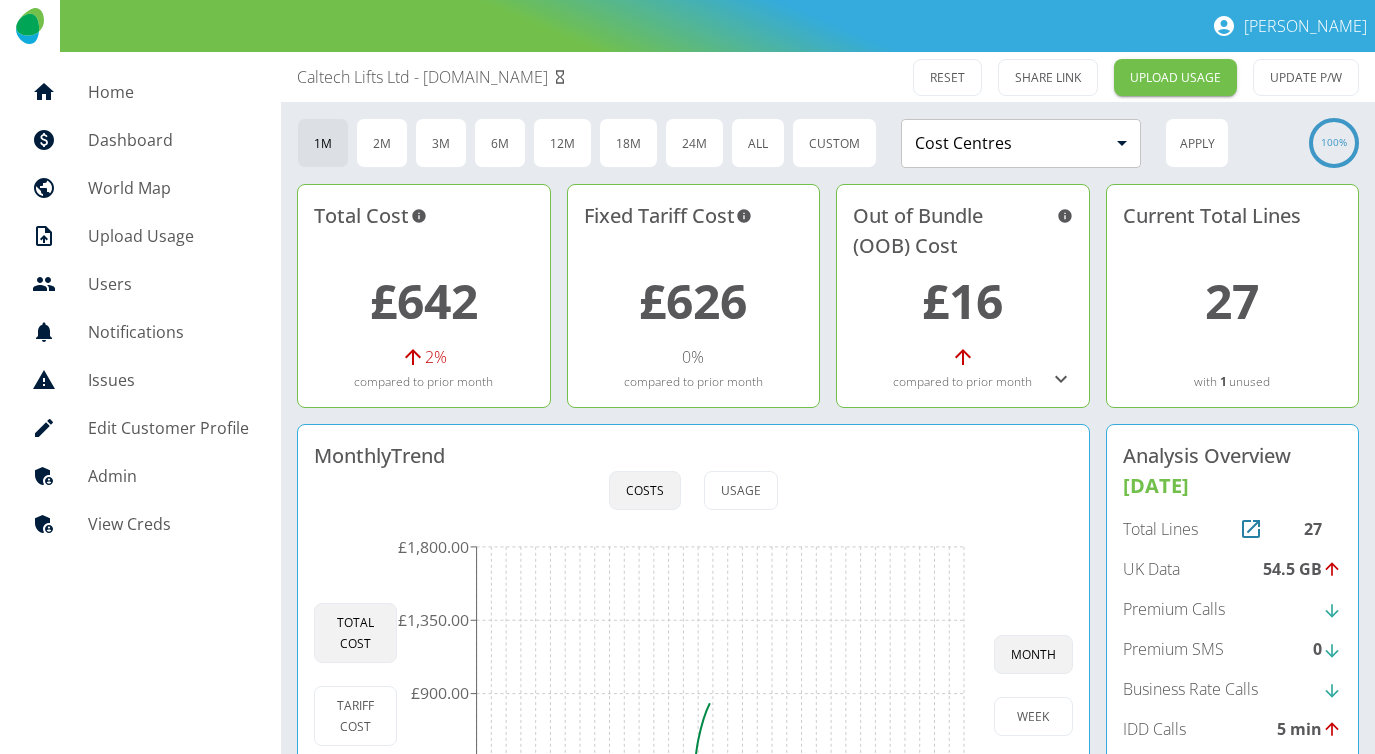 click on "£642" at bounding box center [424, 300] 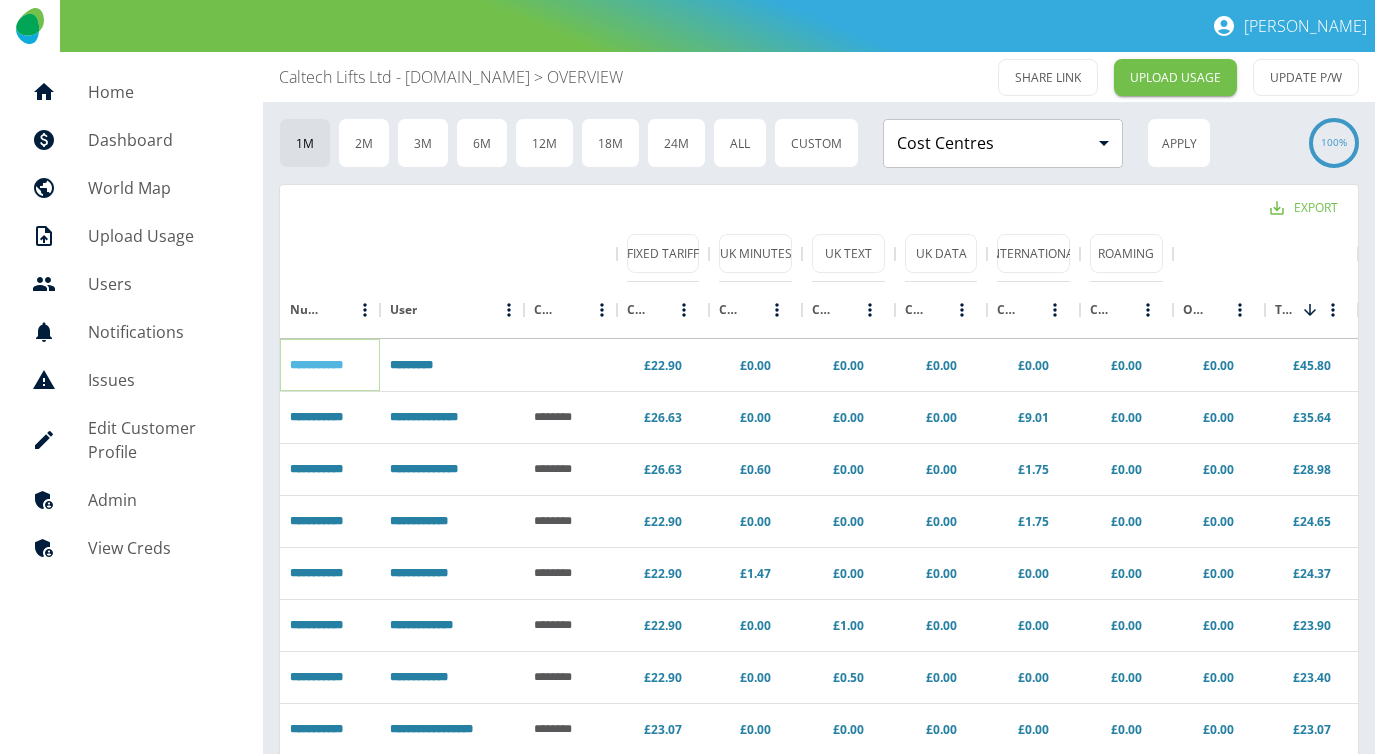 click on "**********" at bounding box center [316, 365] 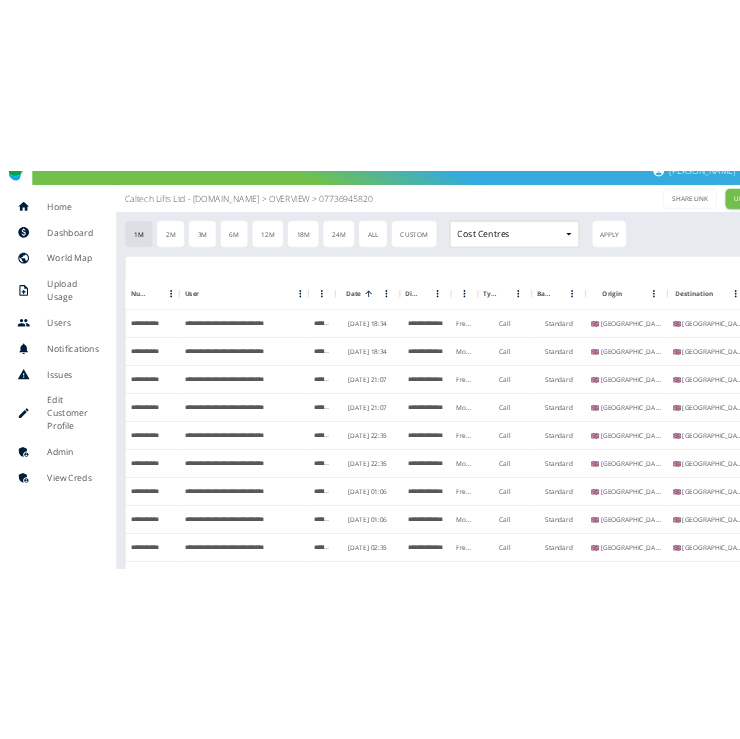 scroll, scrollTop: 26, scrollLeft: 0, axis: vertical 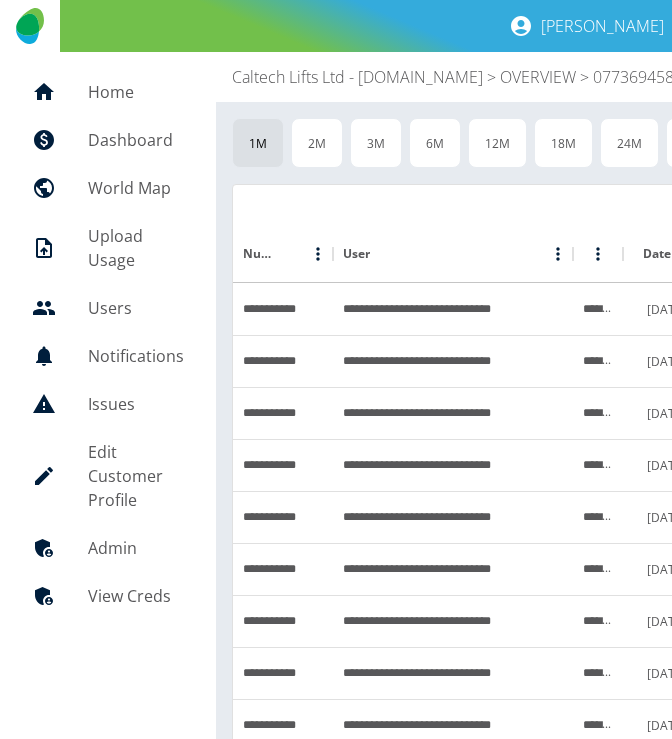 click on "Dashboard" at bounding box center (136, 140) 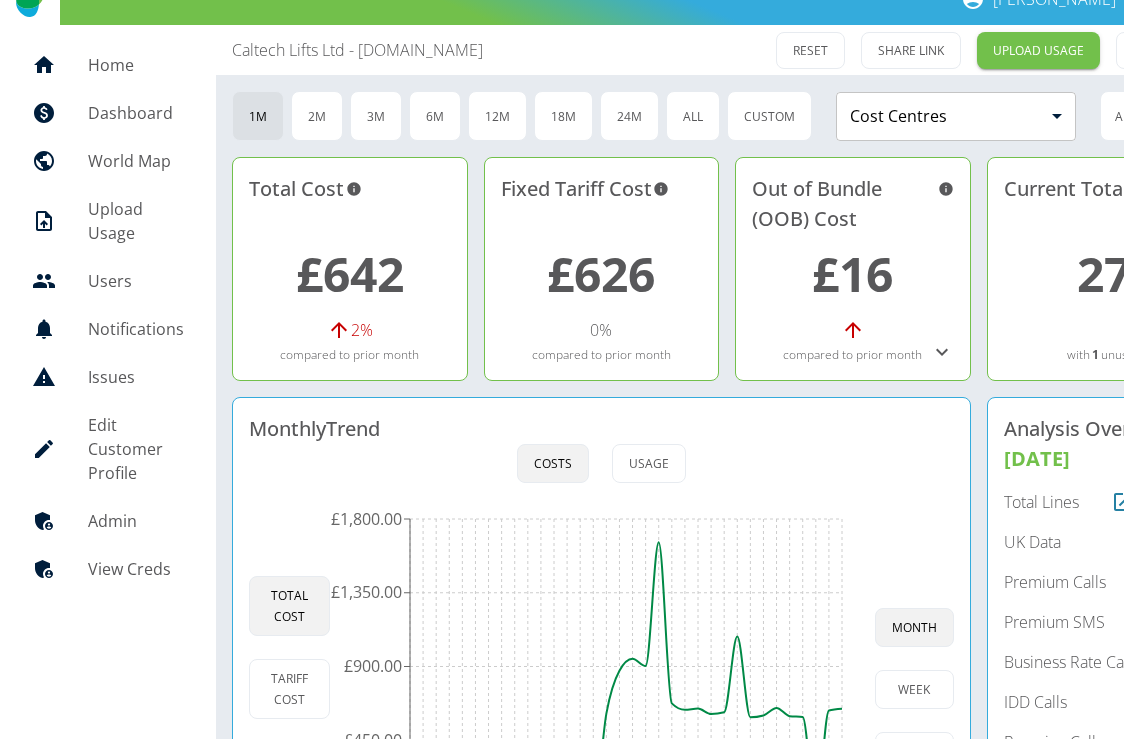 scroll, scrollTop: 30, scrollLeft: 0, axis: vertical 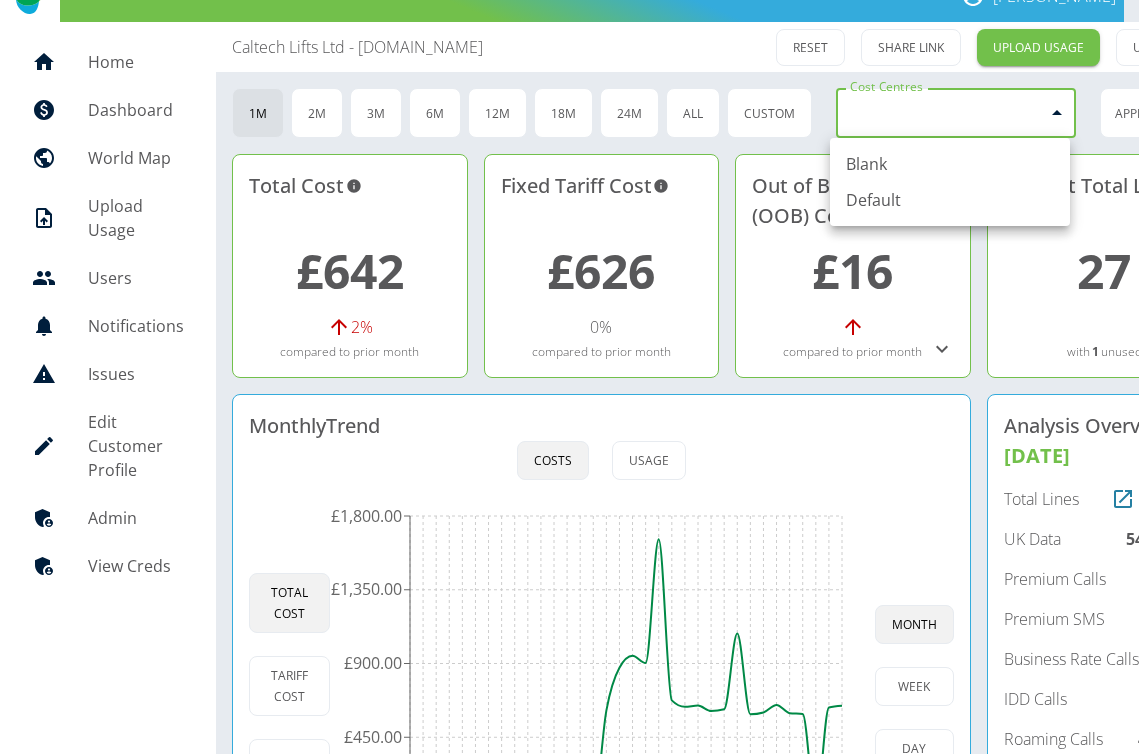 click on "Jane Home Dashboard World Map Upload Usage Users Notifications Issues Edit Customer Profile Admin View Creds Caltech Lifts Ltd - Plan.com    RESET SHARE LINK UPLOAD USAGE UPDATE P/W 1M 2M 3M 6M 12M 18M 24M All Custom Cost Centres ​ Cost Centres Apply 100% Total Cost £642 2 % compared to prior month Fixed Tariff Cost £626 0 % compared to prior month Out of Bundle (OOB) Cost £16 compared to prior month Current Total Lines 27 with   1   unused Monthly  Trend Costs Usage Total Cost Tariff Cost OOB Cost 01 Oct 2022 01 Nov 2022 01 Dec 2022 01 Jan 2023 01 Feb 2023 01 Mar 2023 01 Apr 2023 01 May 2023 01 Jun 2023 01 Jul 2023 01 Aug 2023 01 Sep 2023 01 Oct 2023 01 Nov 2023 01 Dec 2023 01 Jan 2024 01 Feb 2024 01 Mar 2024 01 Apr 2024 01 May 2024 01 Jun 2024 01 Jul 2024 01 Aug 2024 01 Sep 2024 01 Oct 2024 01 Nov 2024 01 Dec 2024 01 Jan 2025 01 Feb 2025 01 Mar 2025 01 Apr 2025 01 May 2025 01 Jun 2025 01 Jul 2025 £0.00 £450.00 £900.00 £1,350.00 £1,800.00 month week day Analysis Overview   Jun 2025 27 0 5" at bounding box center [569, 347] 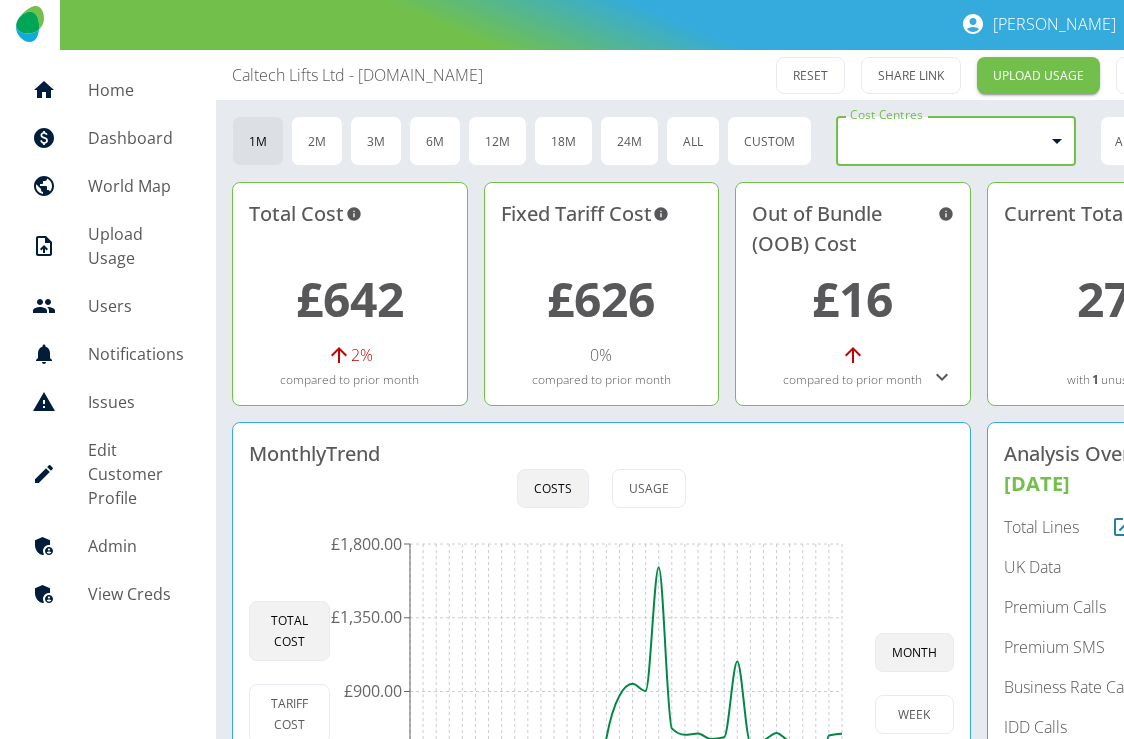 scroll, scrollTop: 0, scrollLeft: 0, axis: both 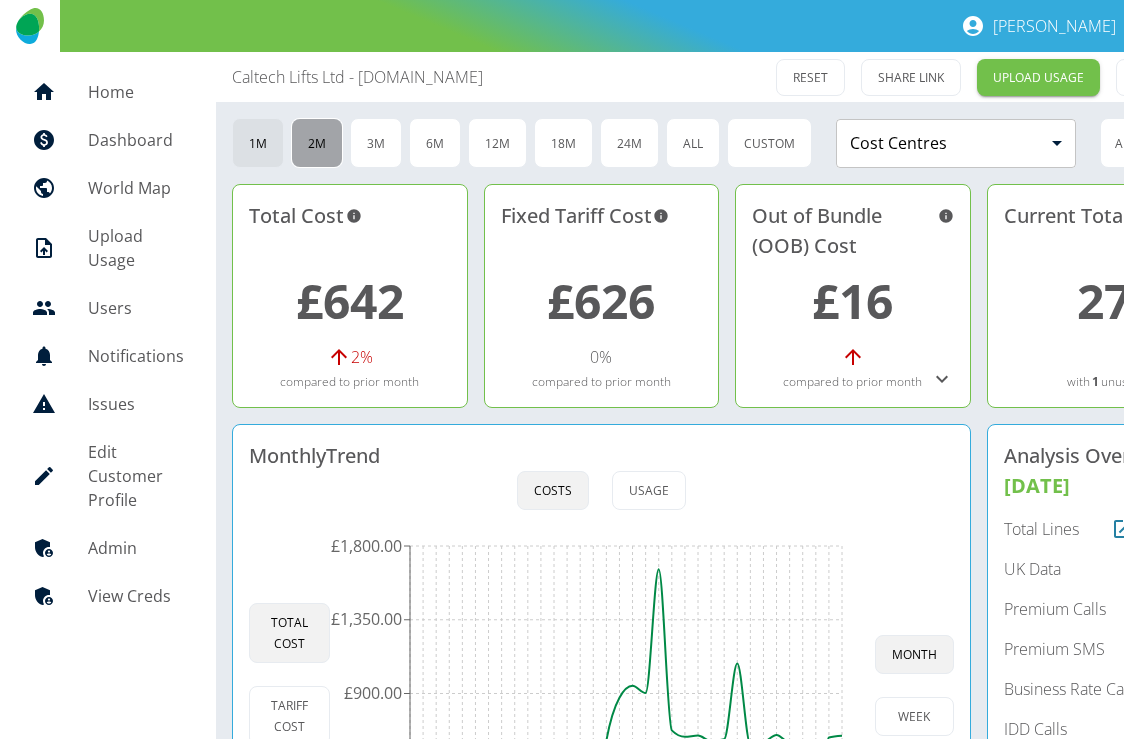 click on "2M" at bounding box center [317, 143] 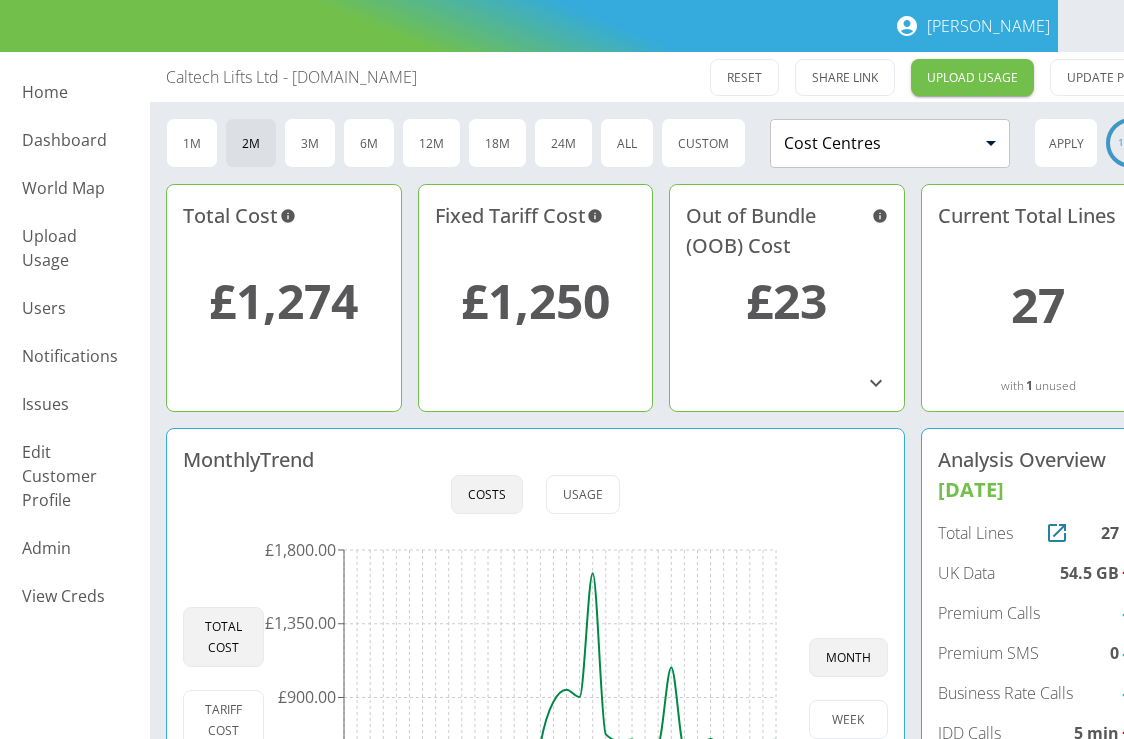 scroll, scrollTop: 0, scrollLeft: 108, axis: horizontal 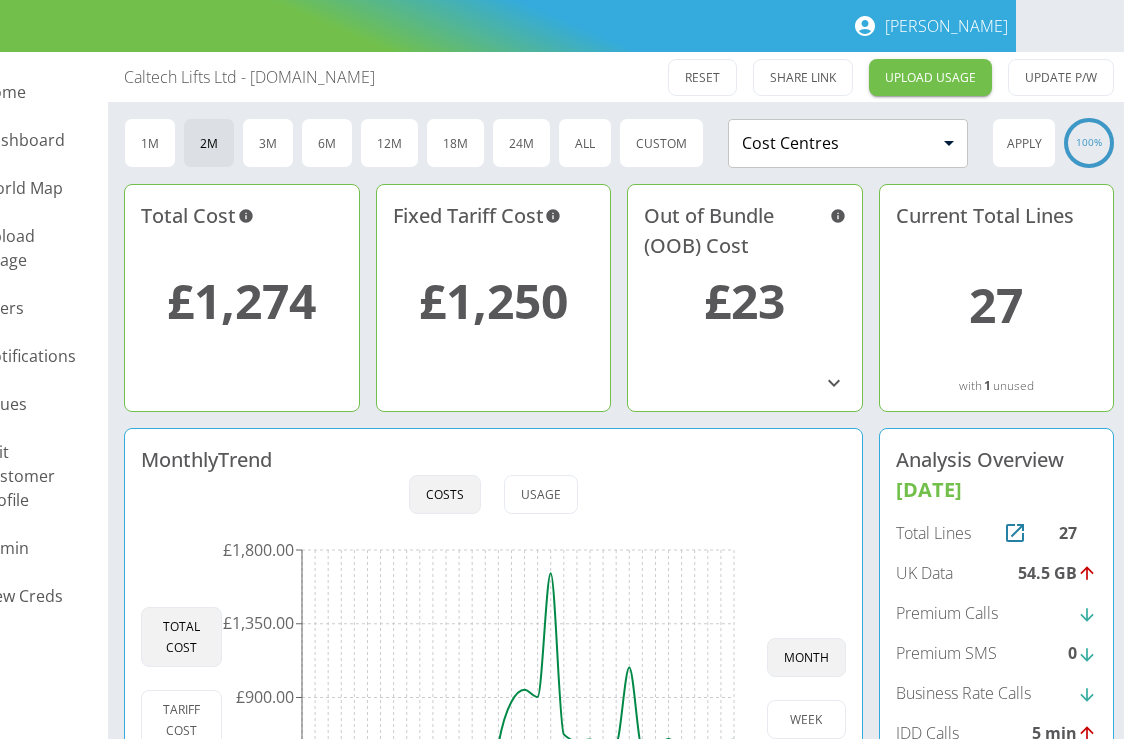 click on "Total Lines 27" at bounding box center (997, 533) 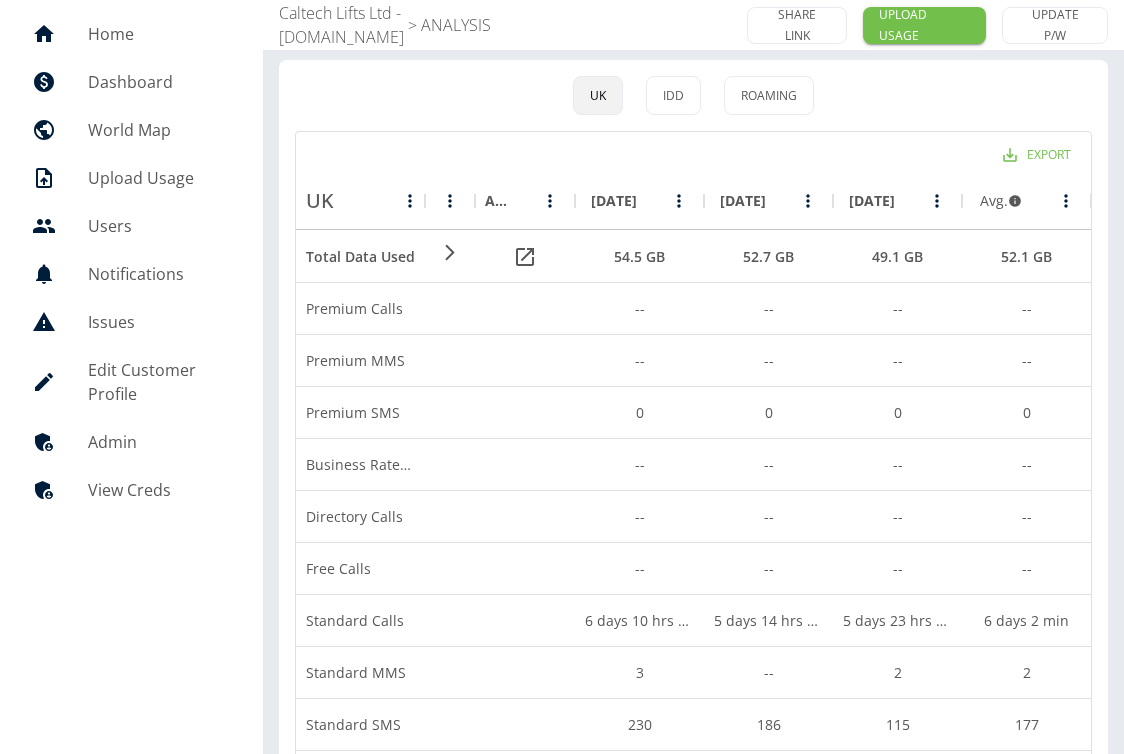 scroll, scrollTop: 0, scrollLeft: 0, axis: both 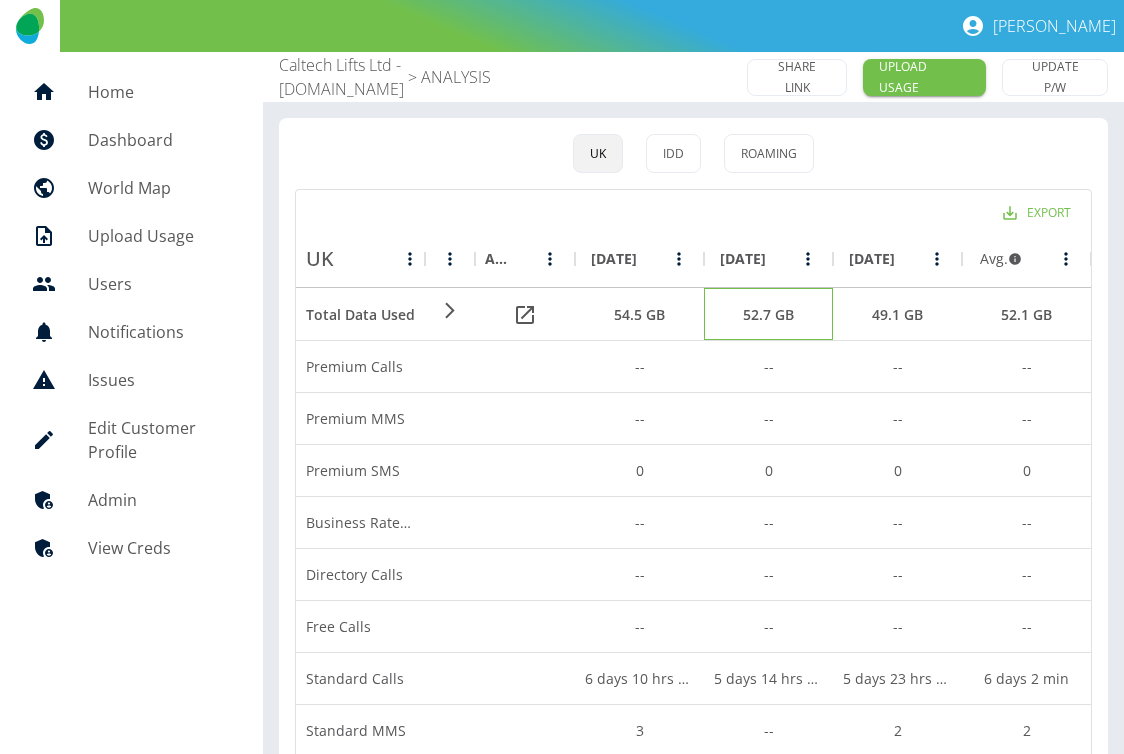 click on "52.7 GB" at bounding box center [768, 314] 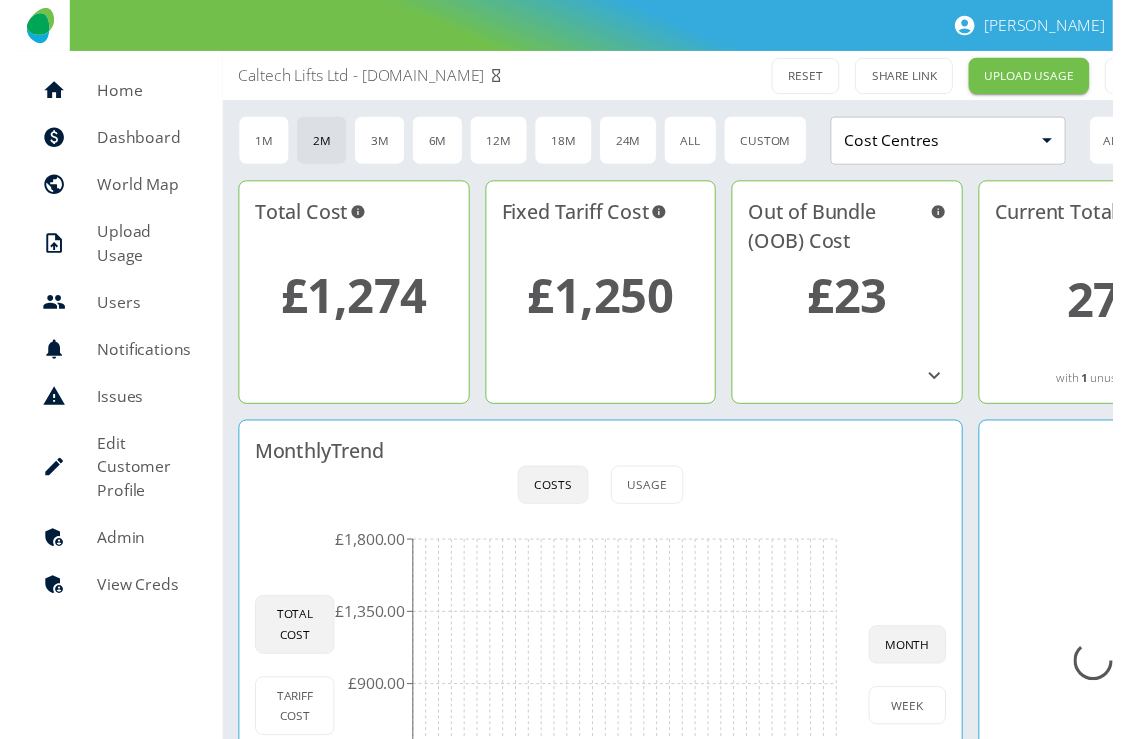 scroll, scrollTop: 0, scrollLeft: 108, axis: horizontal 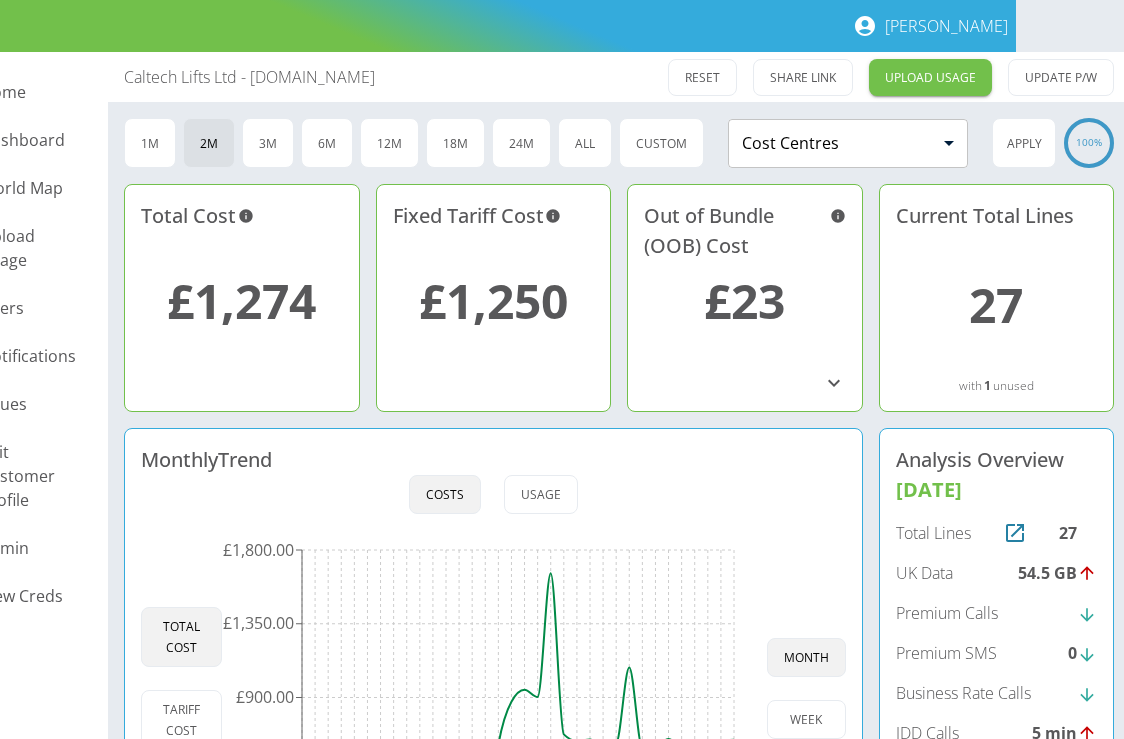 click on "Analysis Overview   Jun 2025" at bounding box center [997, 475] 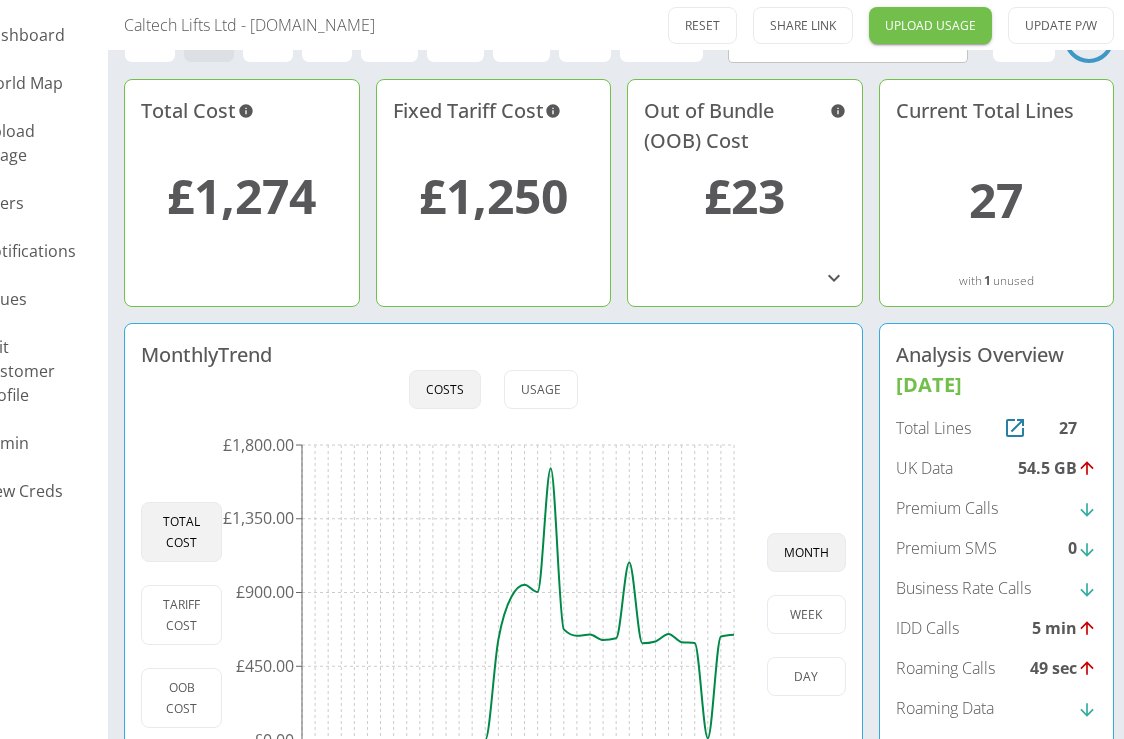 scroll, scrollTop: 139, scrollLeft: 108, axis: both 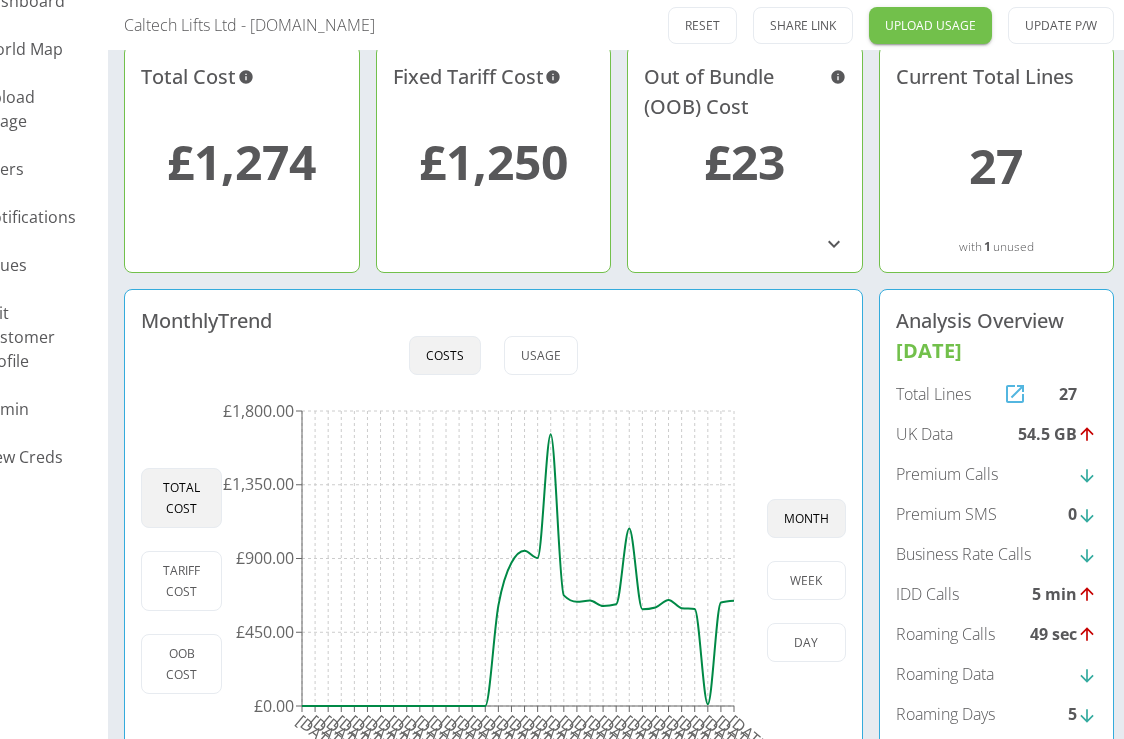 click 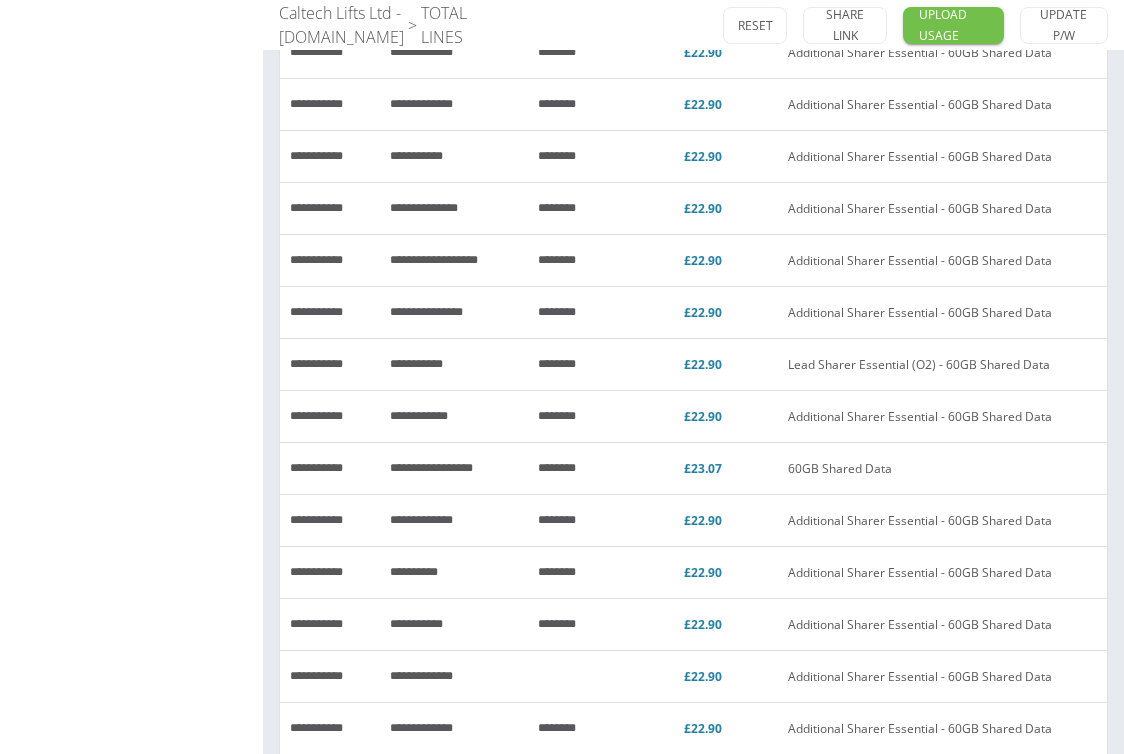 scroll, scrollTop: 49, scrollLeft: 0, axis: vertical 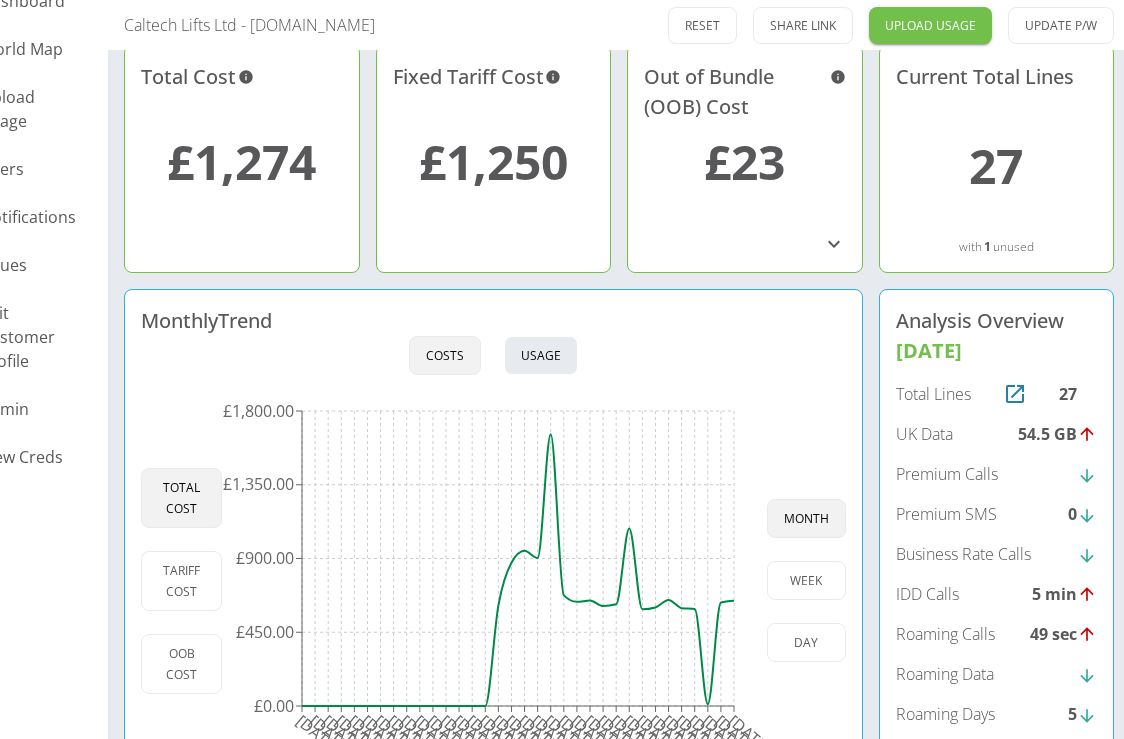 click on "Usage" at bounding box center (541, 355) 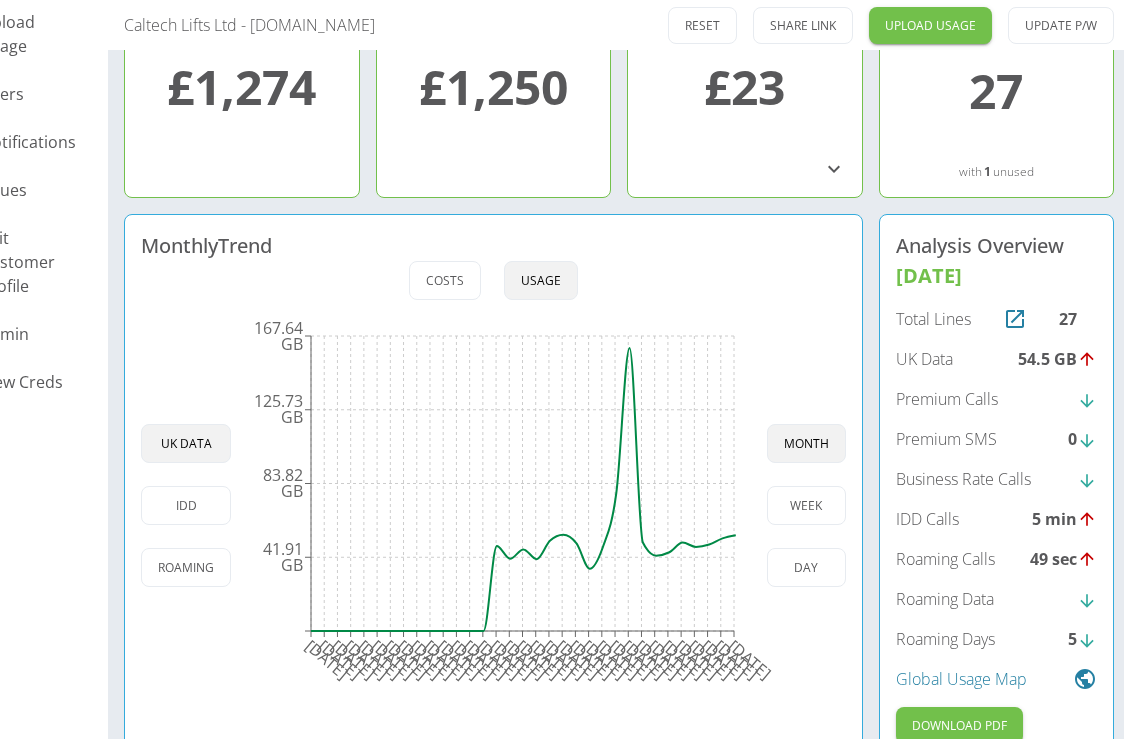 scroll, scrollTop: 226, scrollLeft: 108, axis: both 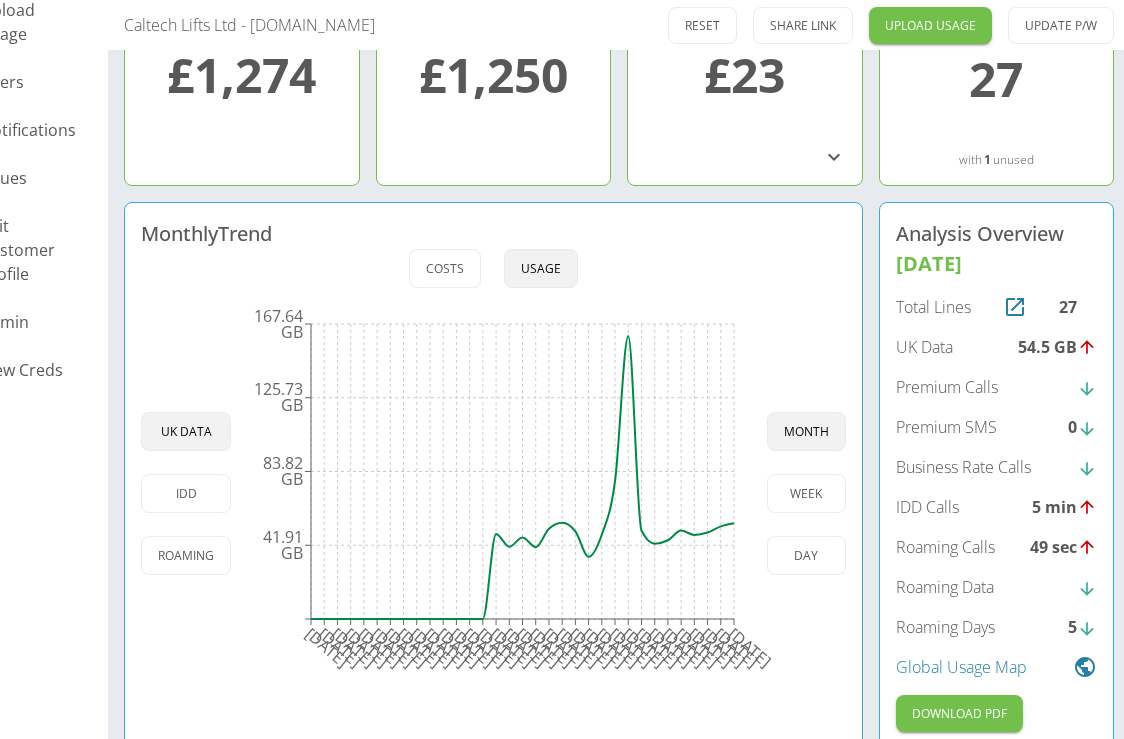 click on "Analysis Overview   Jun 2025" at bounding box center [997, 249] 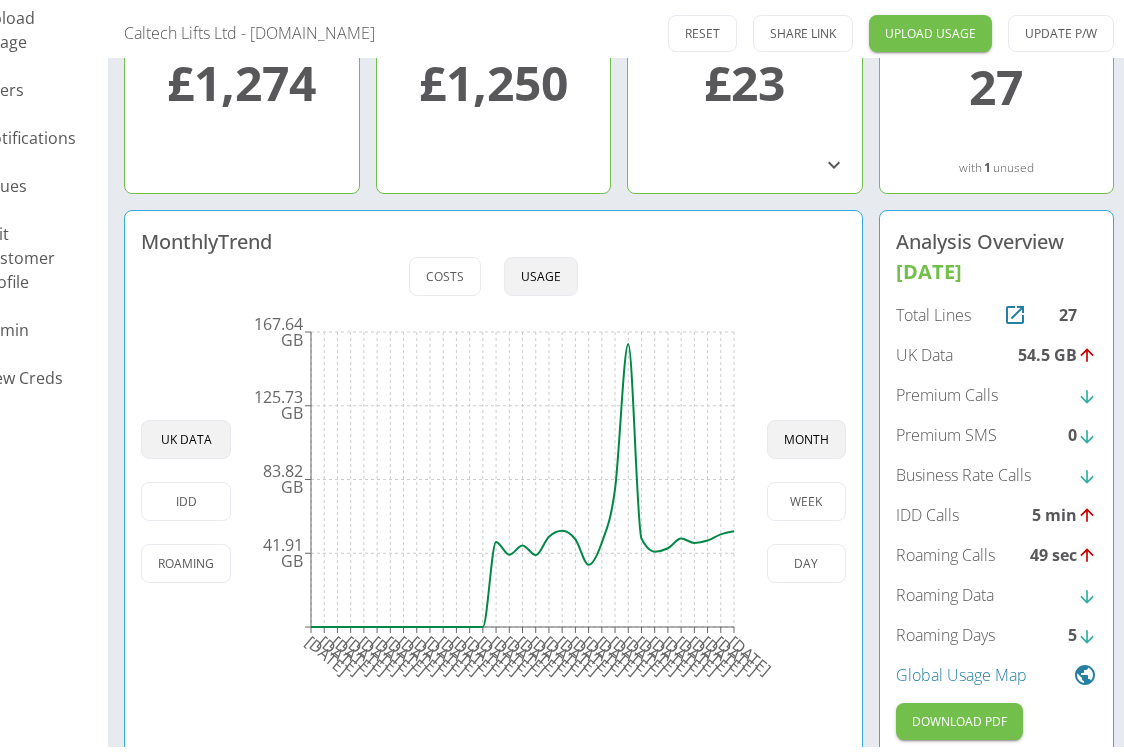 scroll, scrollTop: 0, scrollLeft: 0, axis: both 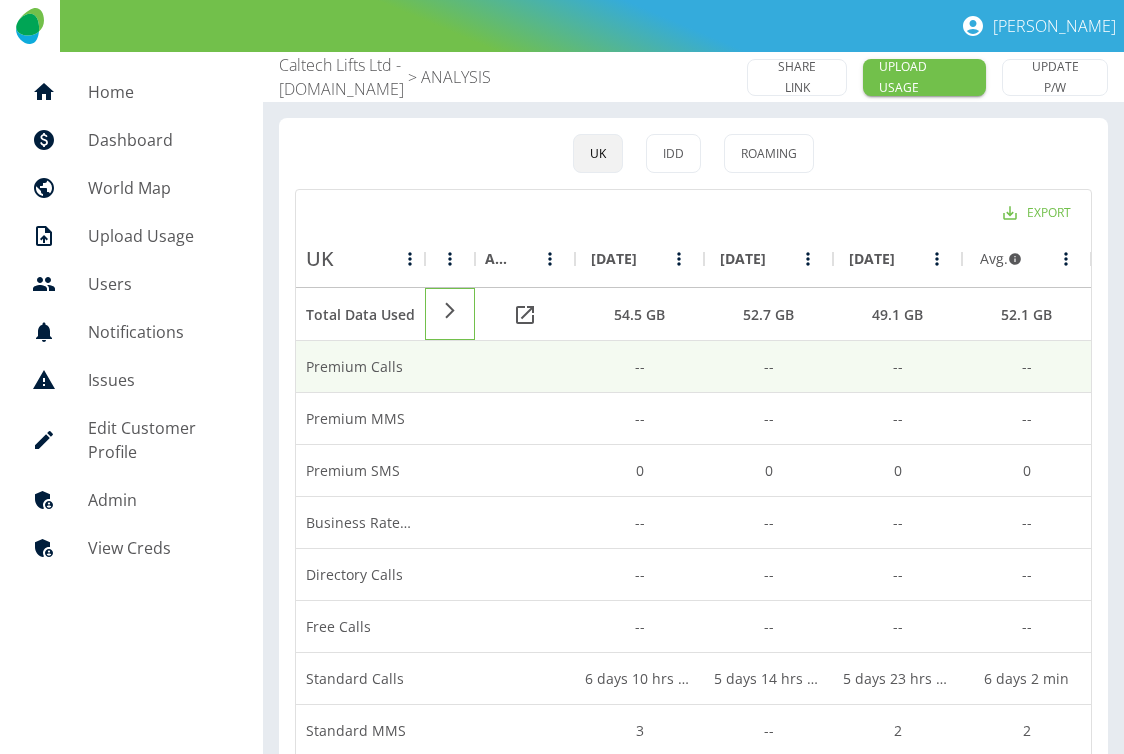 click 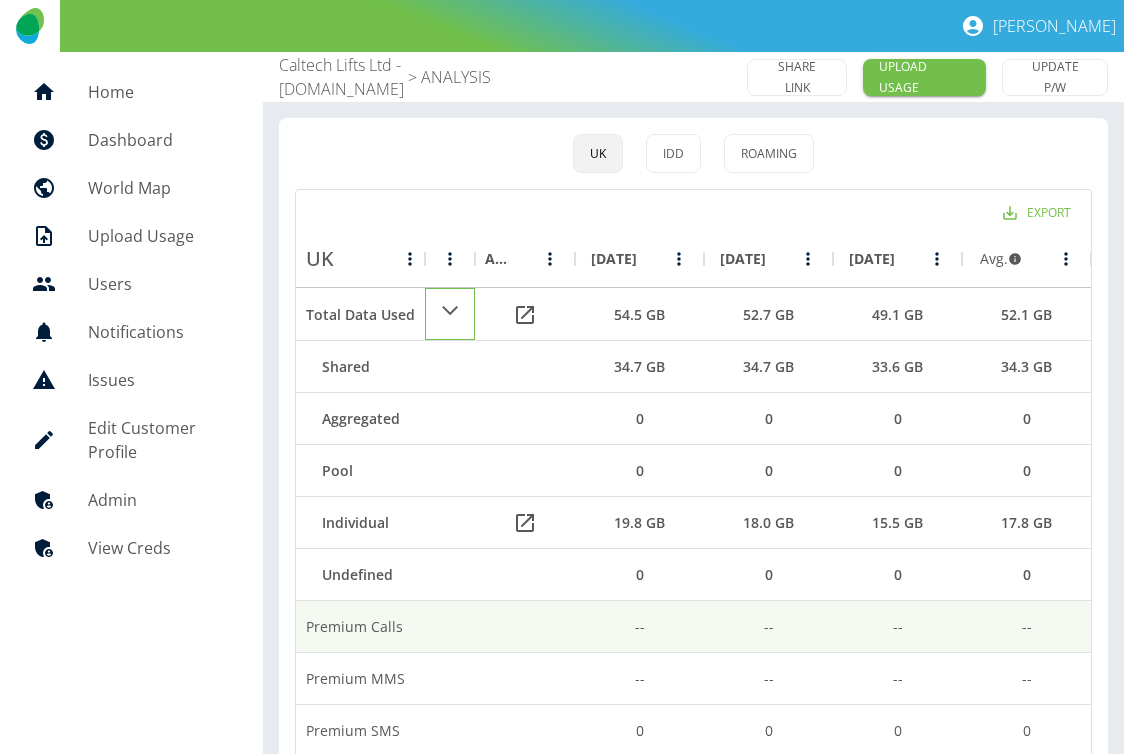 click 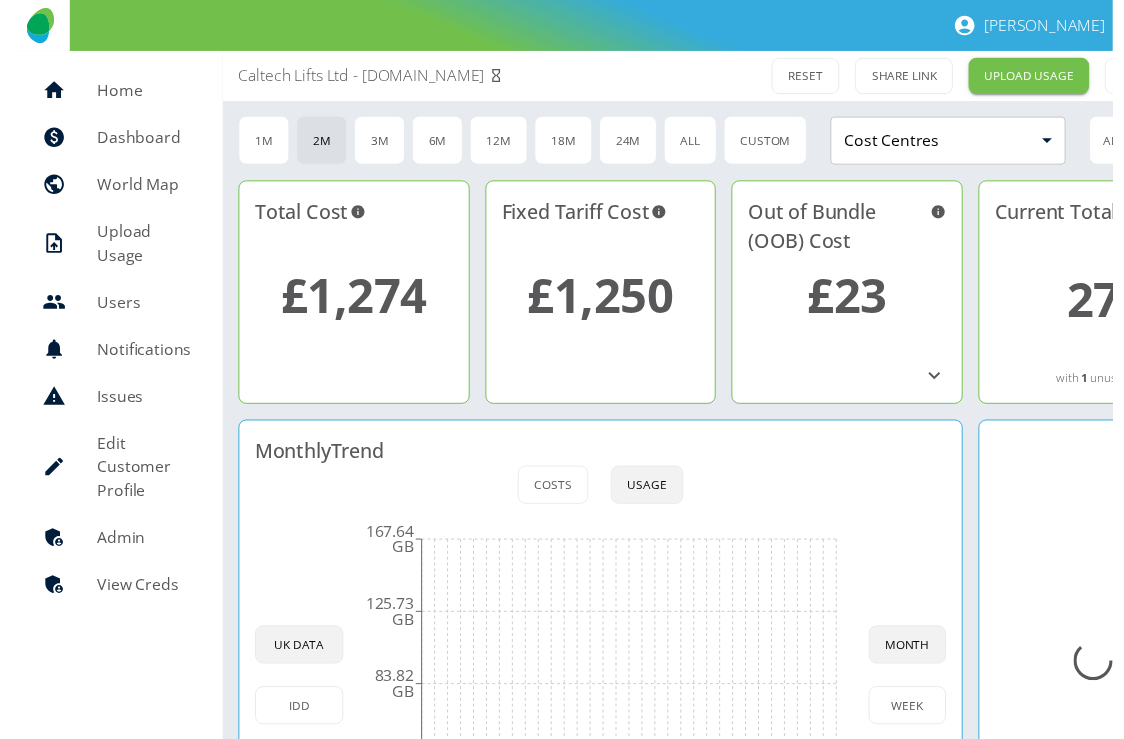 scroll, scrollTop: 203, scrollLeft: 108, axis: both 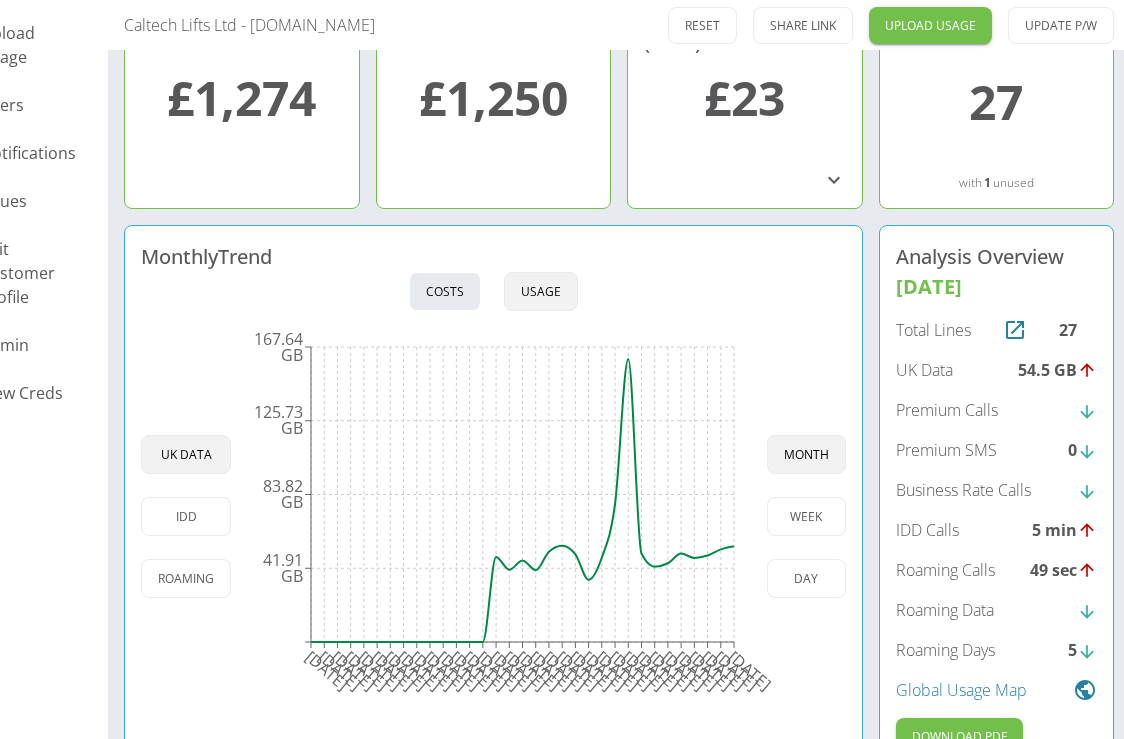 click on "Costs" at bounding box center (445, 291) 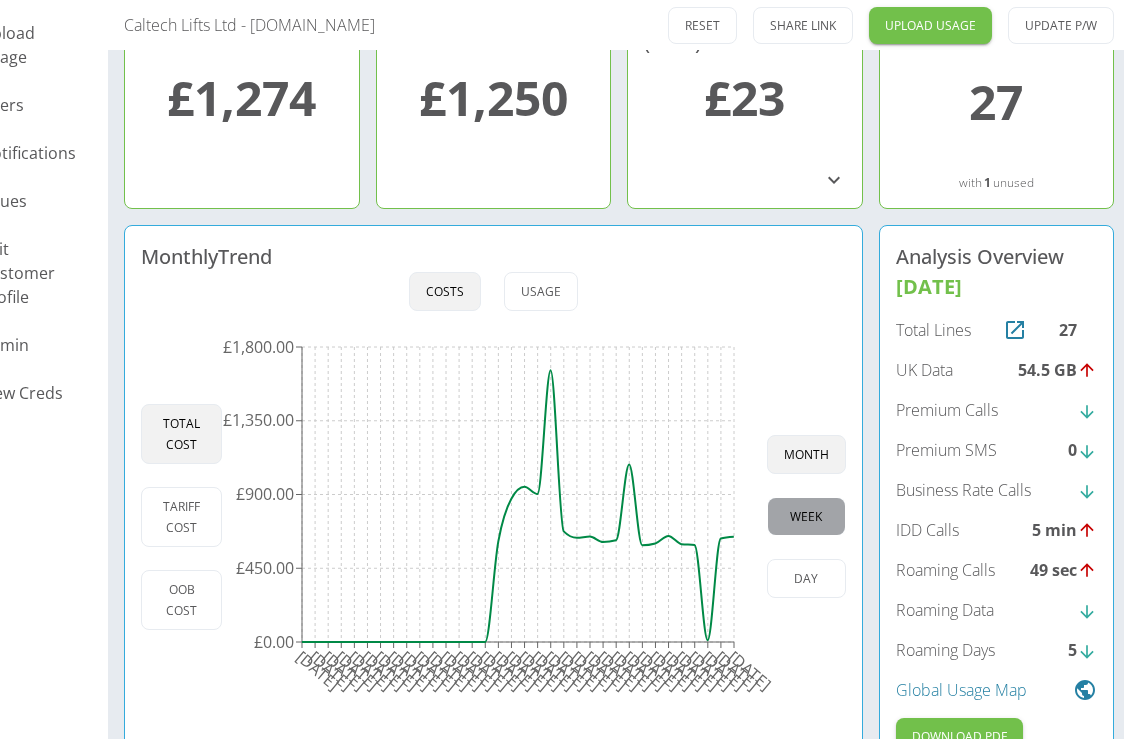 click on "week" at bounding box center (806, 516) 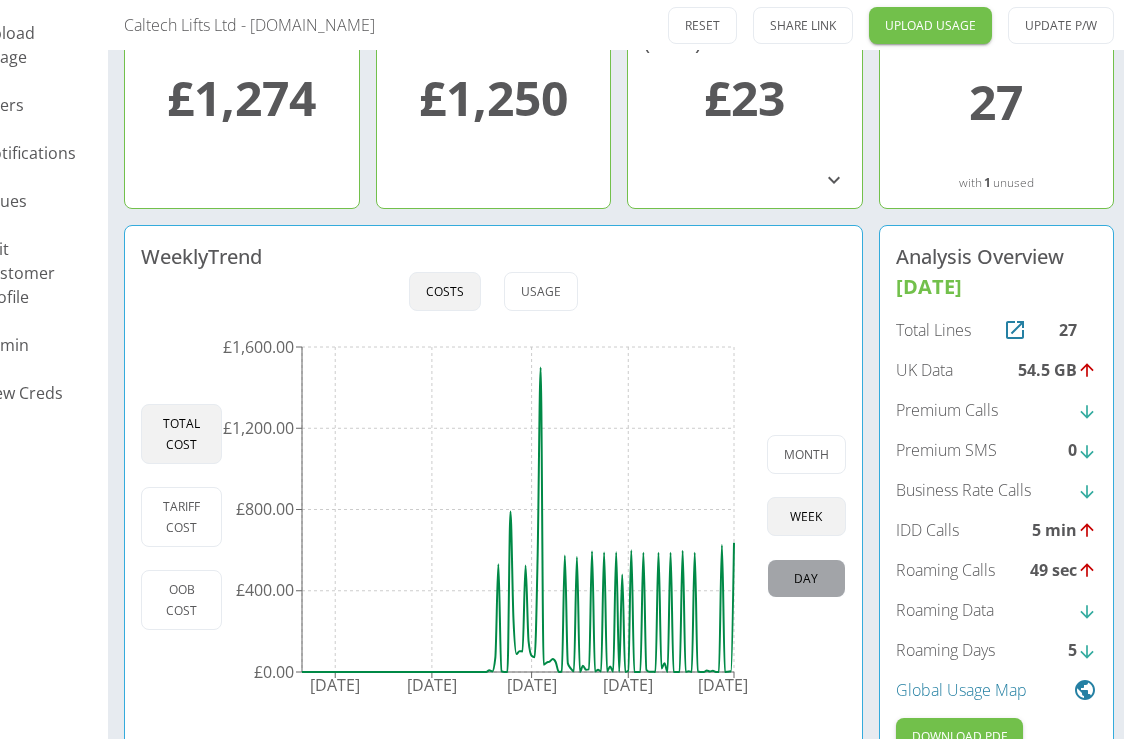 click on "day" at bounding box center (806, 578) 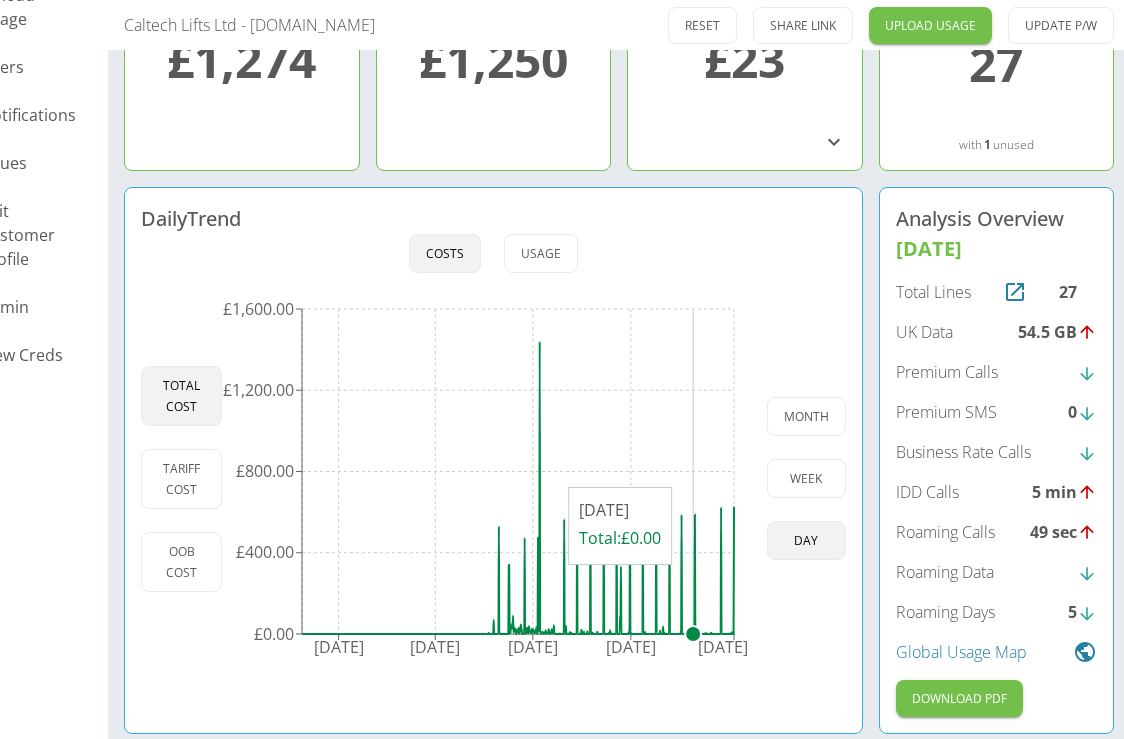 scroll, scrollTop: 239, scrollLeft: 108, axis: both 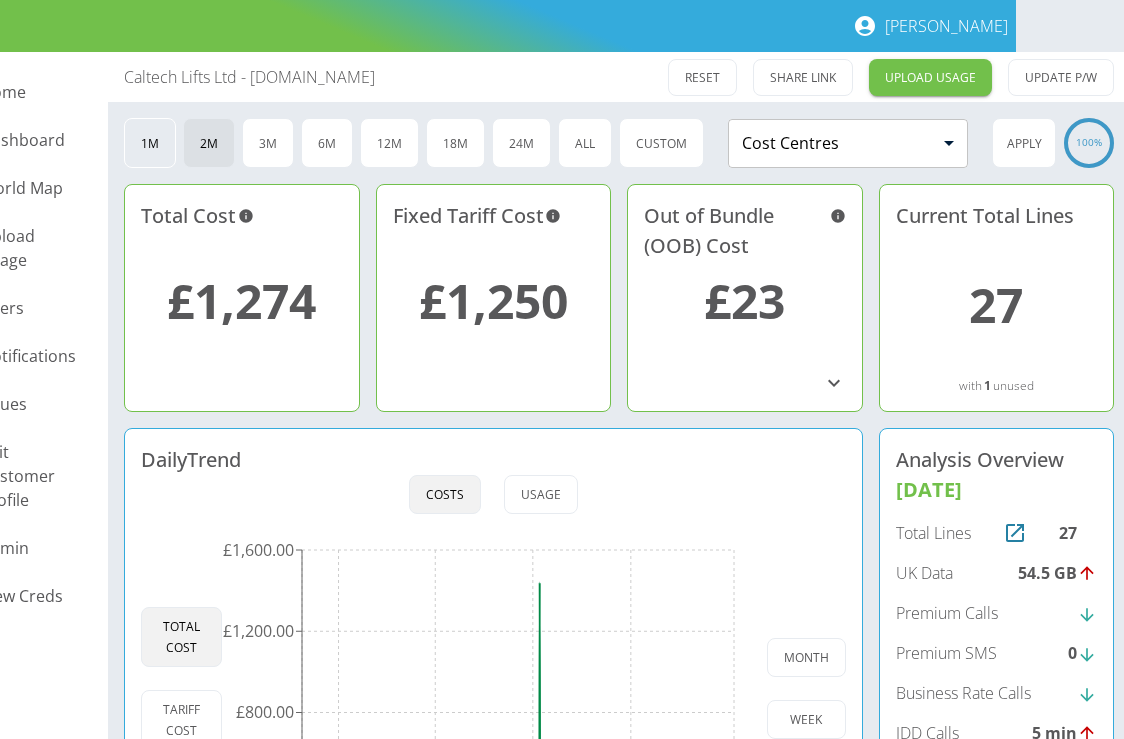 click on "1M" at bounding box center (150, 143) 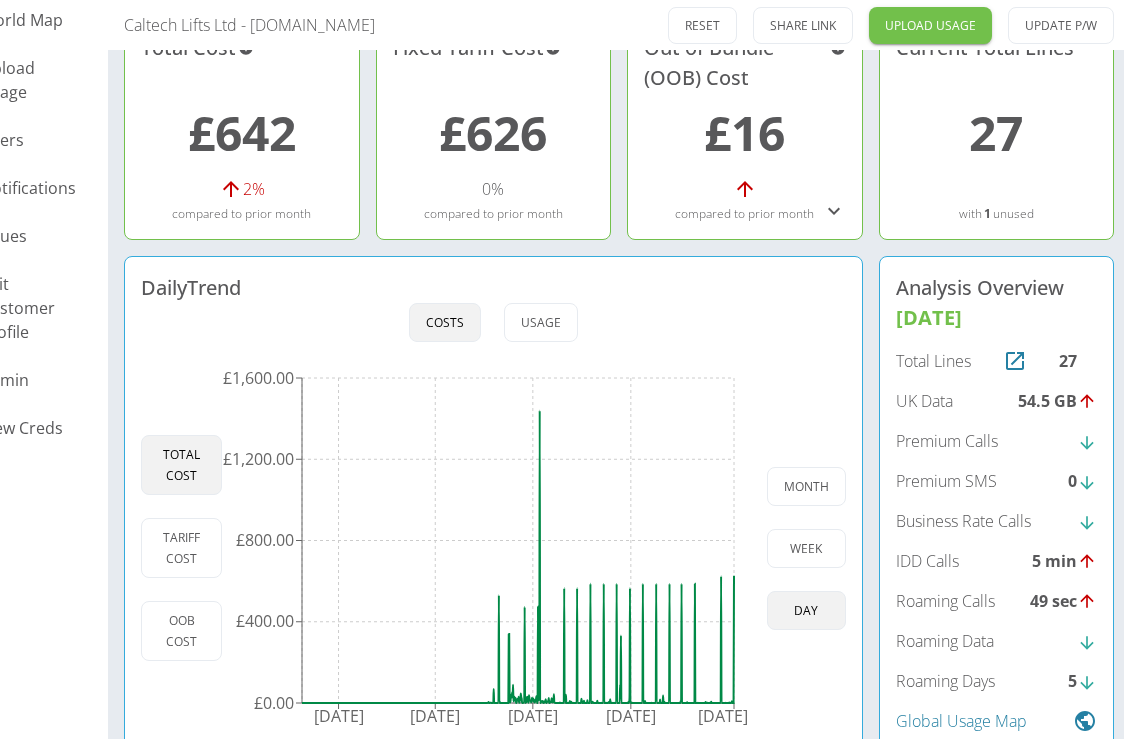scroll, scrollTop: 180, scrollLeft: 108, axis: both 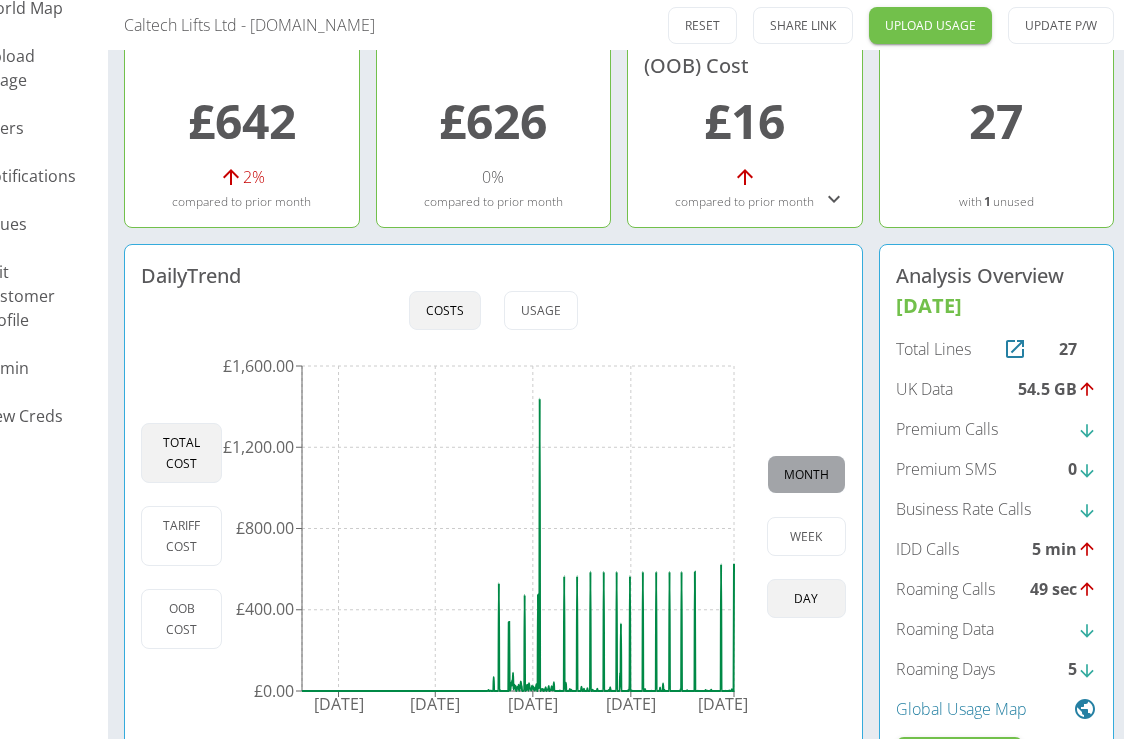click on "month" at bounding box center [806, 474] 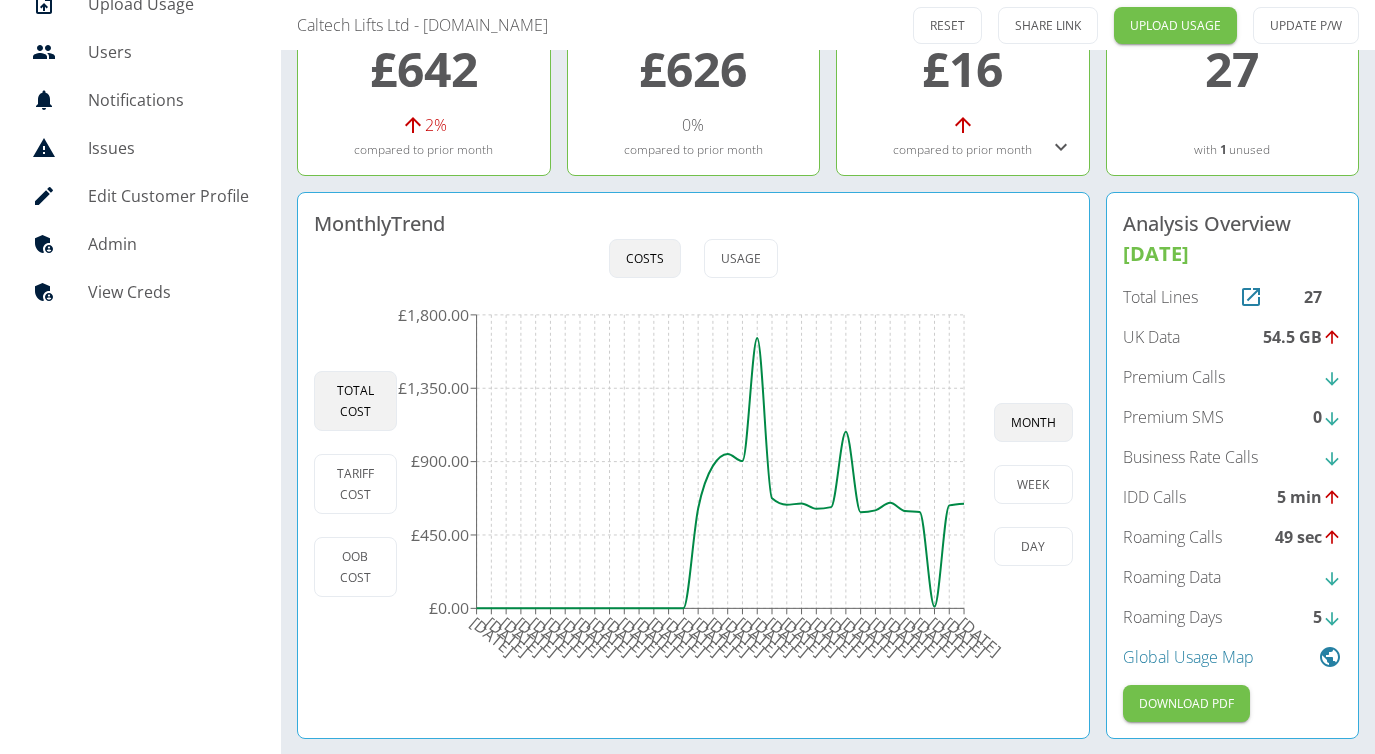 scroll, scrollTop: 233, scrollLeft: 0, axis: vertical 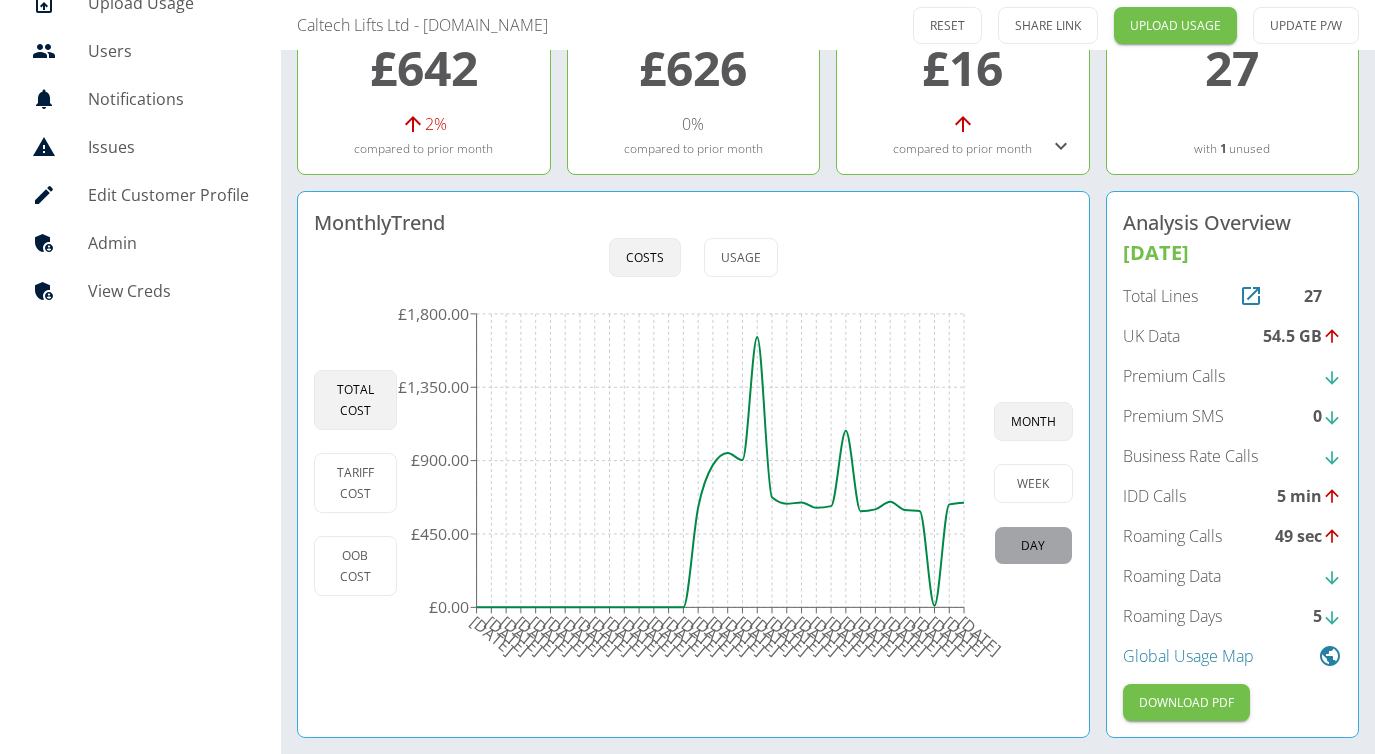 click on "day" at bounding box center [1033, 545] 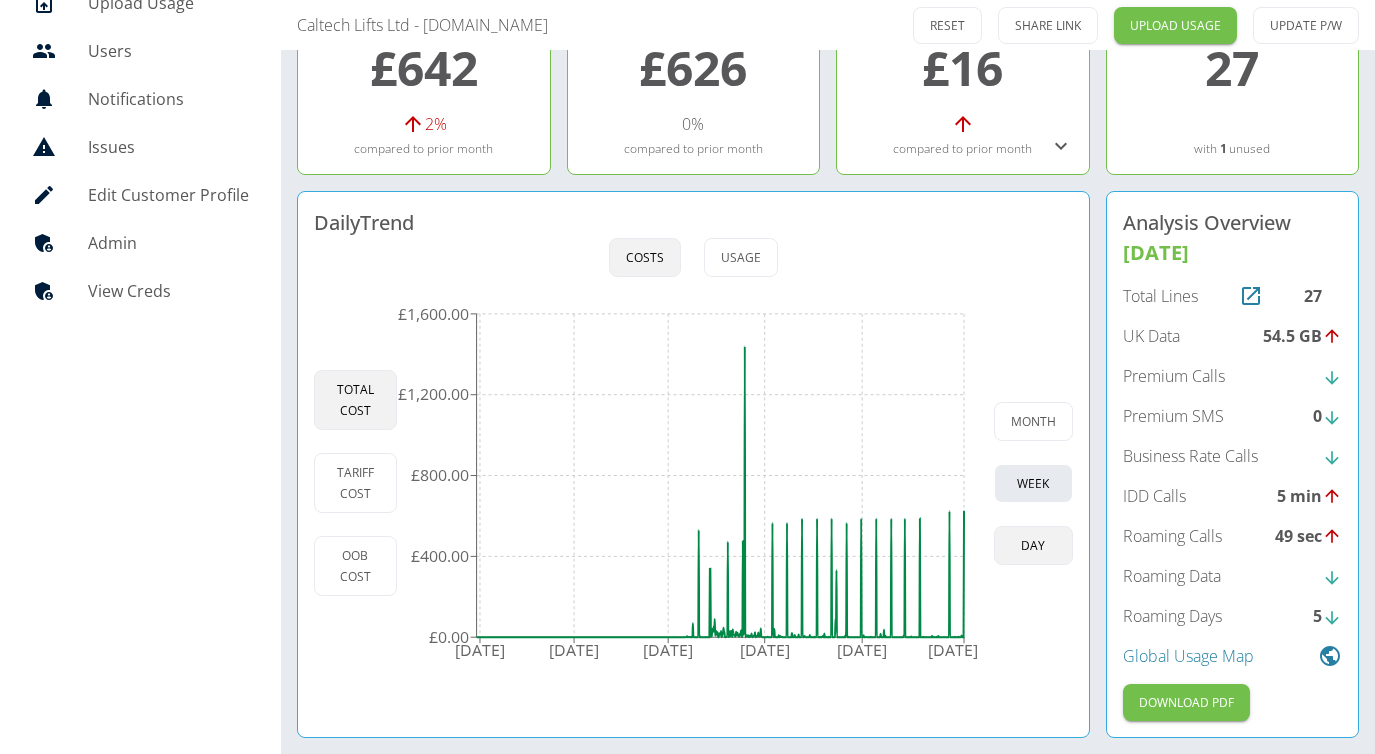 click on "week" at bounding box center [1033, 483] 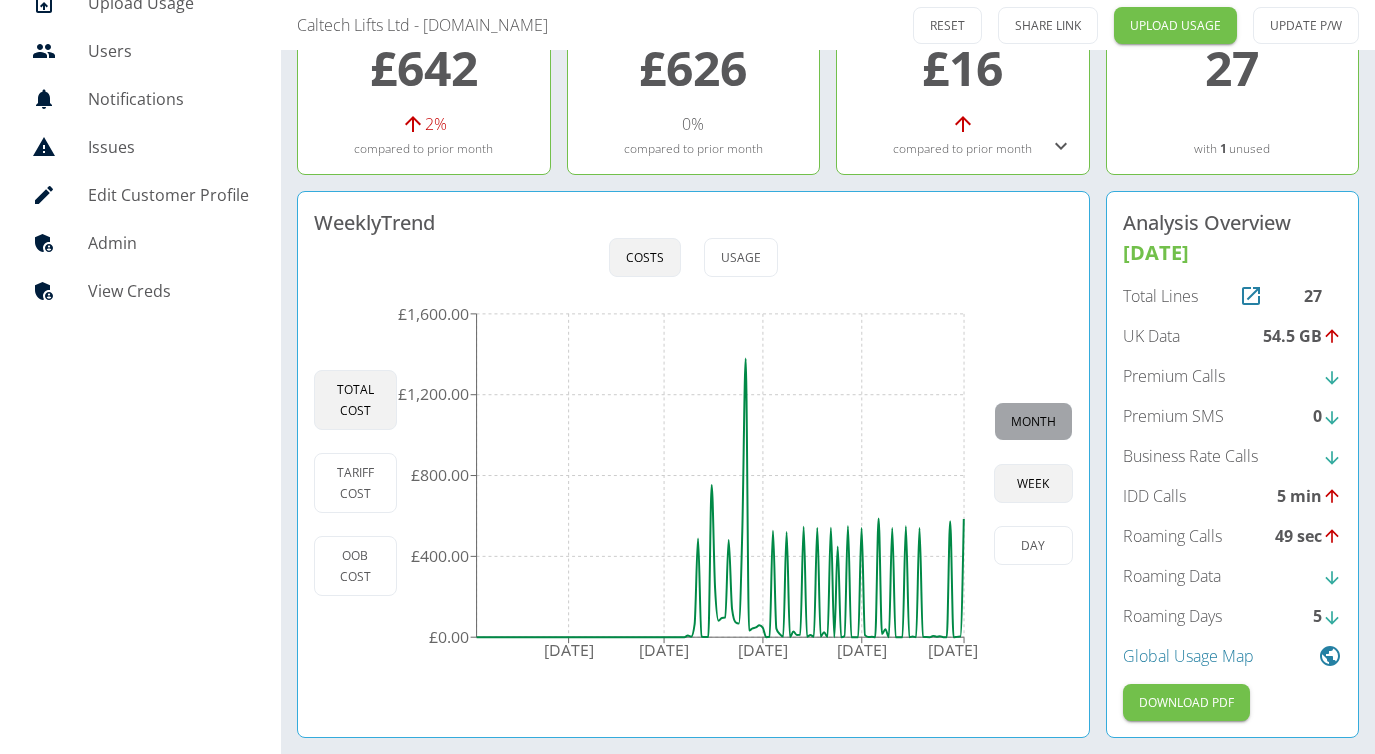 click on "month" at bounding box center (1033, 421) 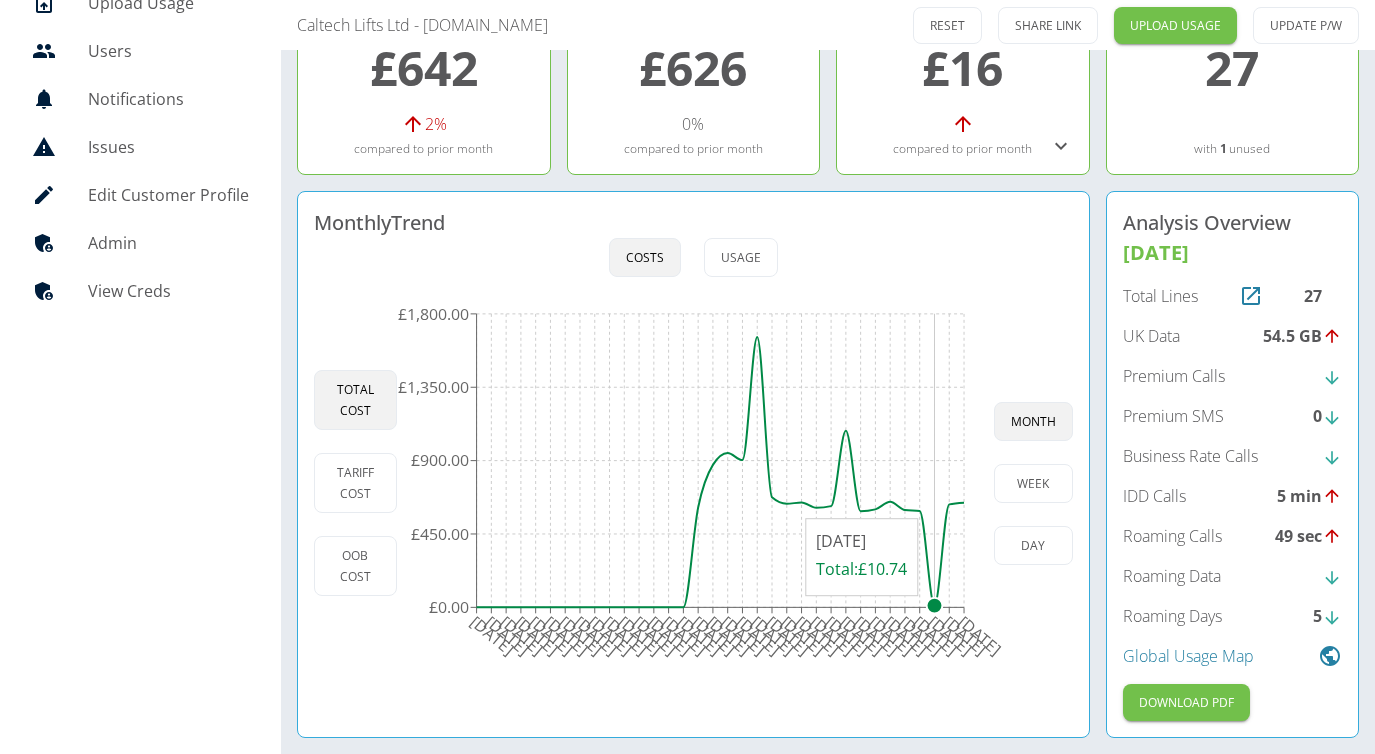 type on "month" 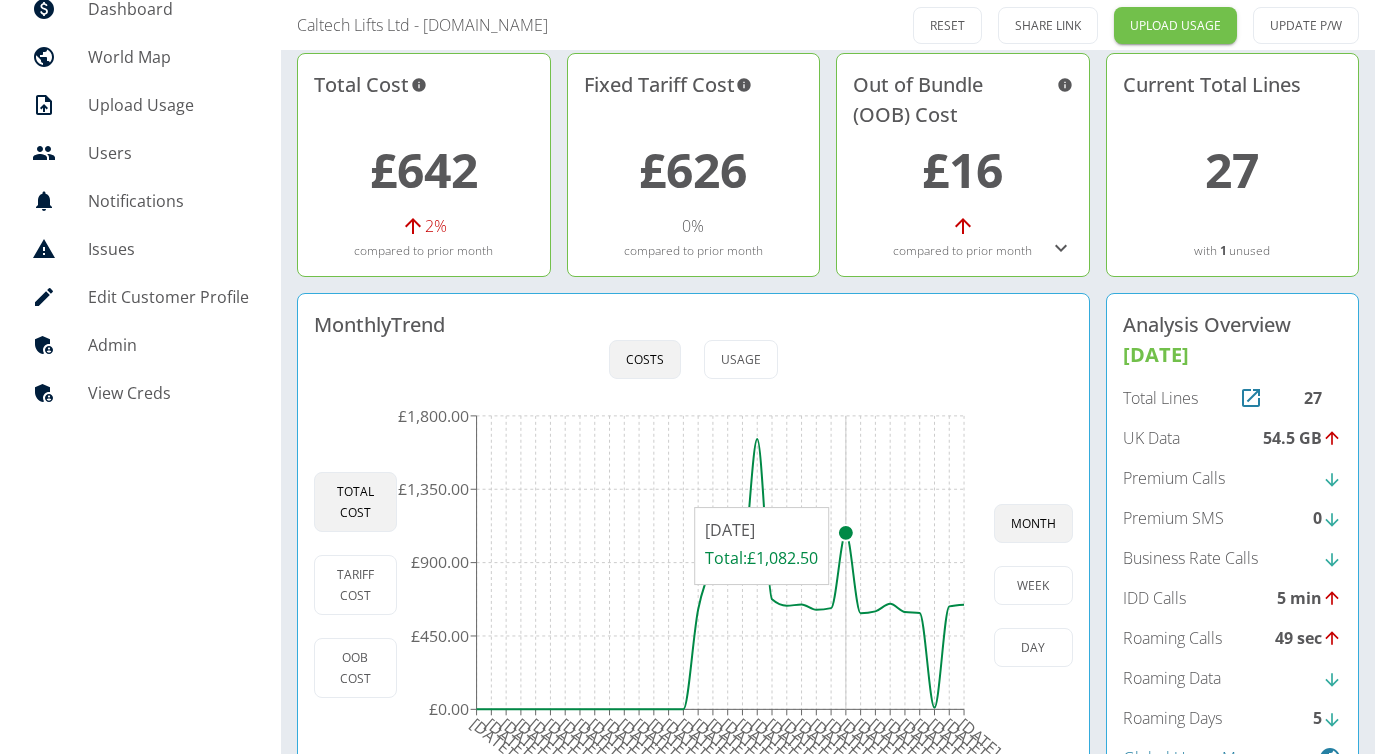 scroll, scrollTop: 128, scrollLeft: 0, axis: vertical 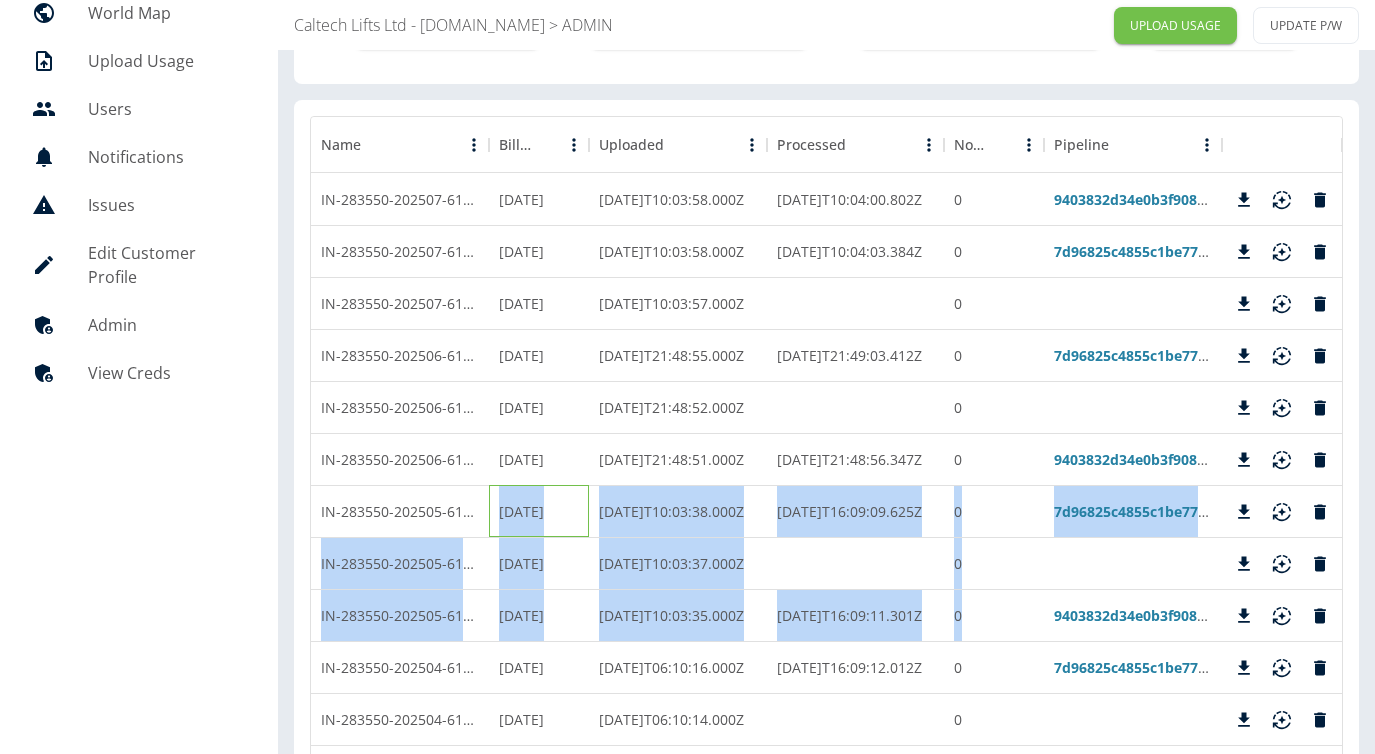drag, startPoint x: 551, startPoint y: 510, endPoint x: 1029, endPoint y: 590, distance: 484.64832 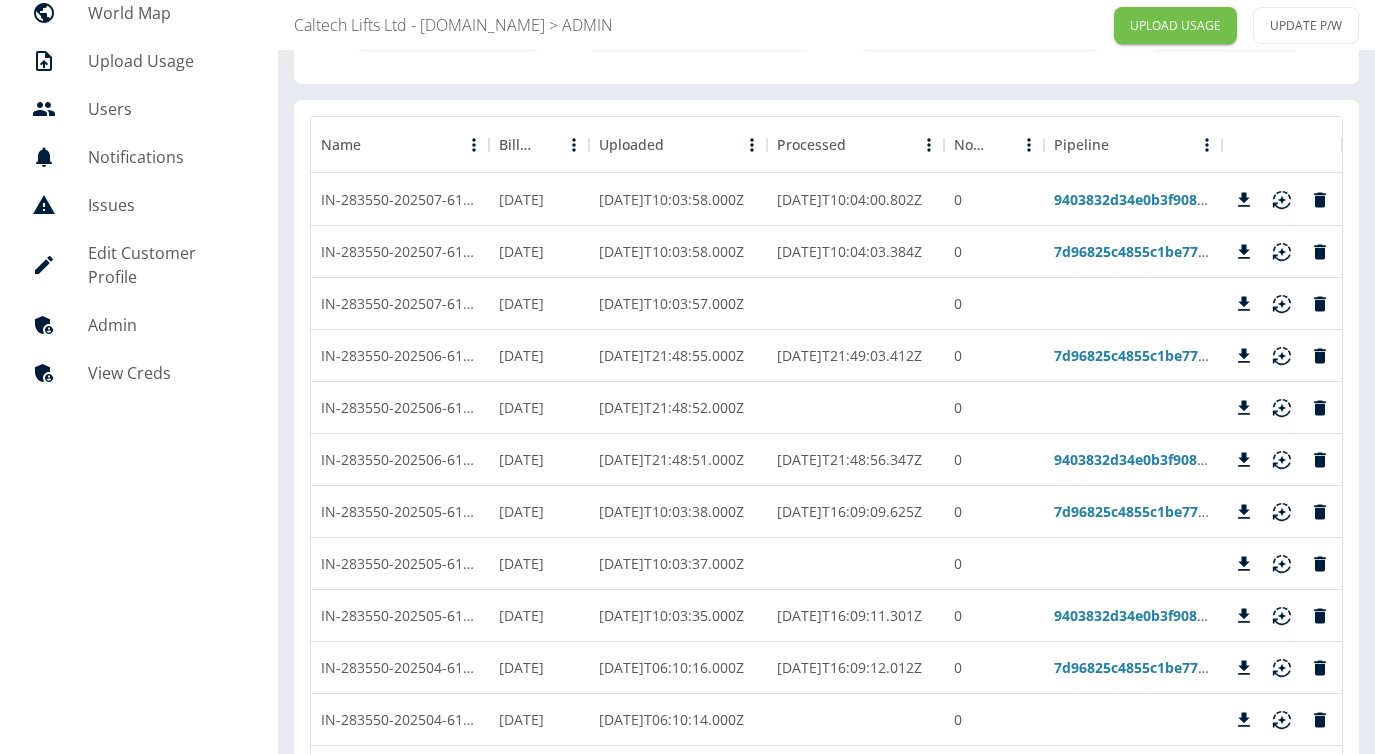 click on "Home Dashboard World Map Upload Usage Users Notifications Issues Edit Customer Profile Admin View Creds" at bounding box center [139, 2877] 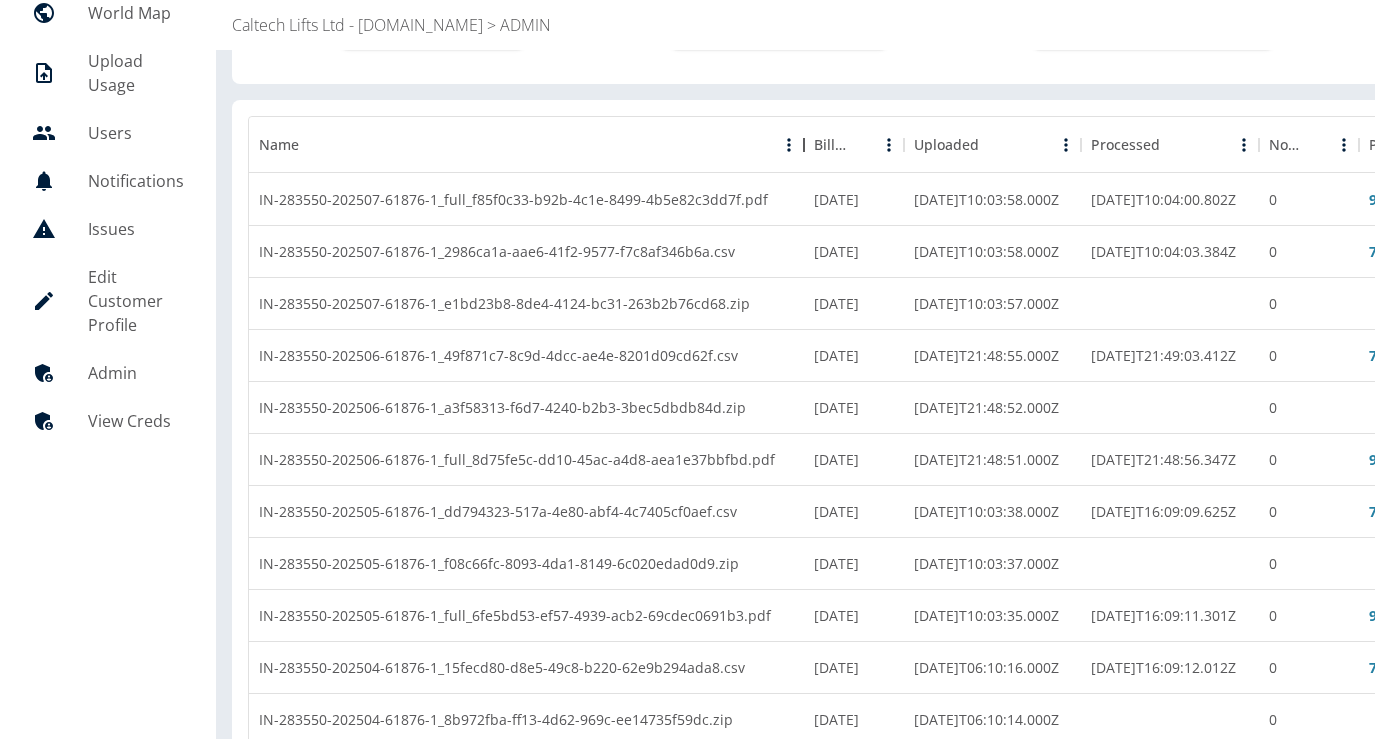 drag, startPoint x: 484, startPoint y: 145, endPoint x: 797, endPoint y: 169, distance: 313.9188 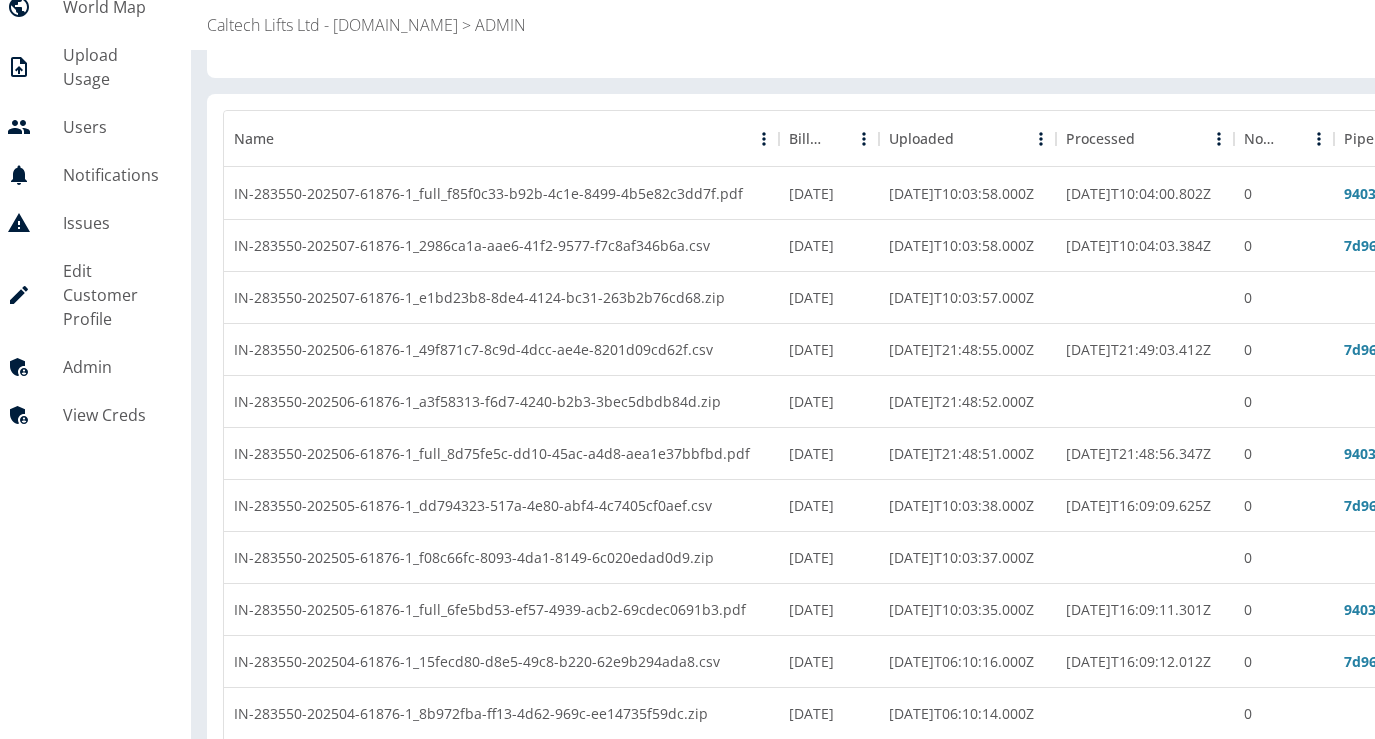 scroll, scrollTop: 183, scrollLeft: 25, axis: both 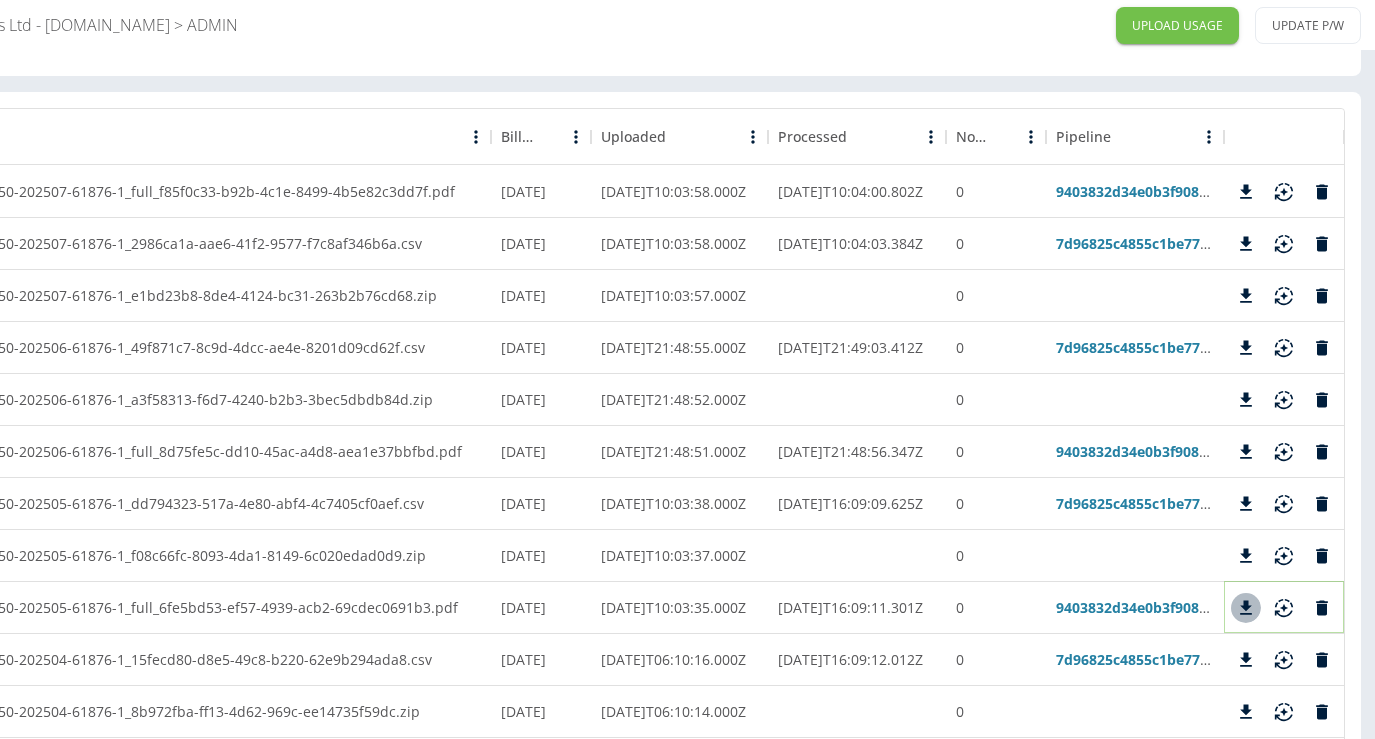 click 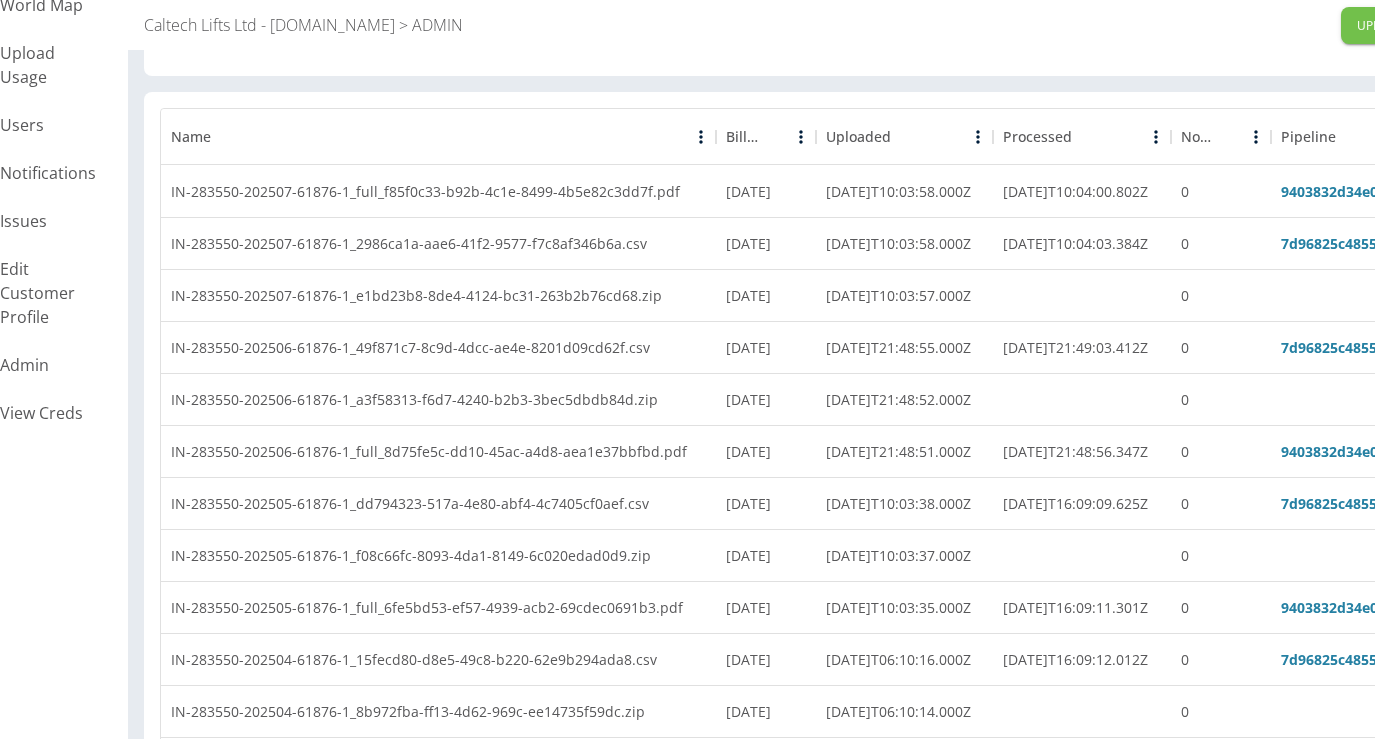 scroll, scrollTop: 183, scrollLeft: 81, axis: both 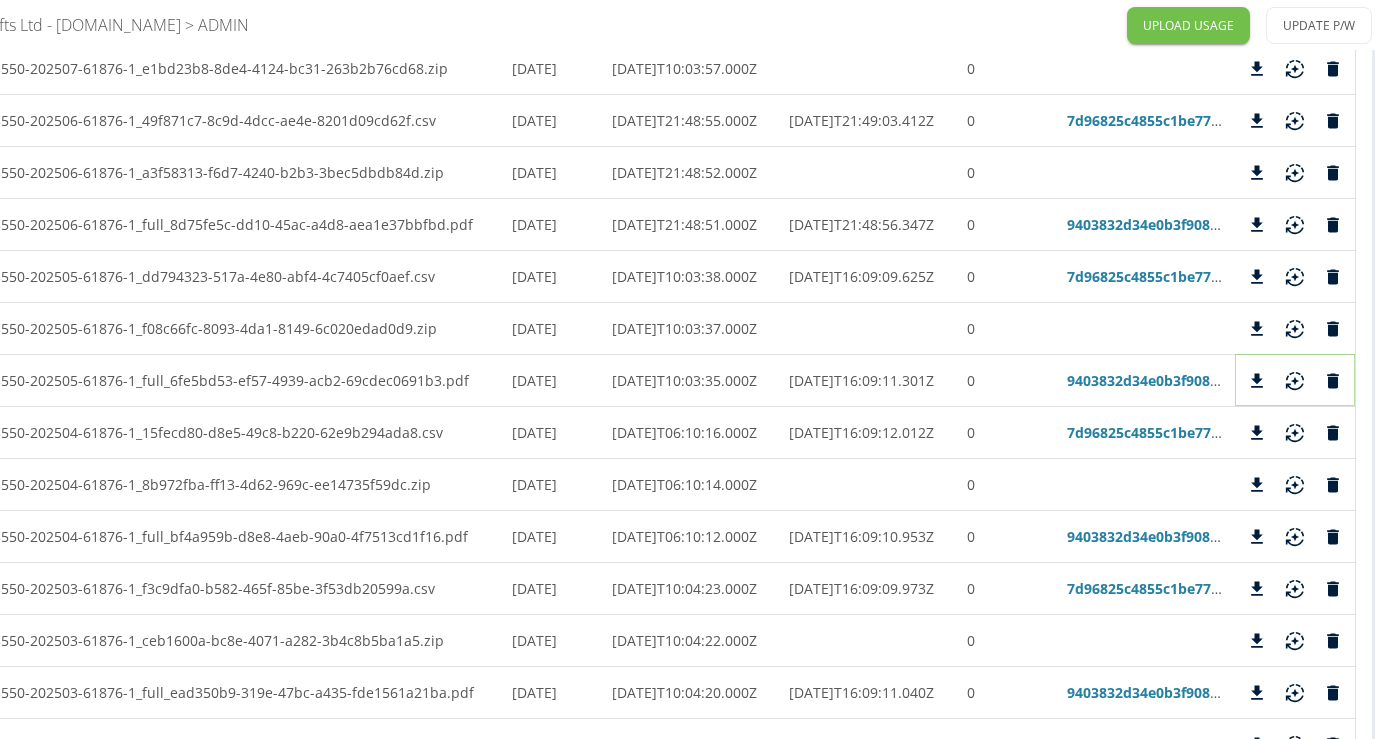 click 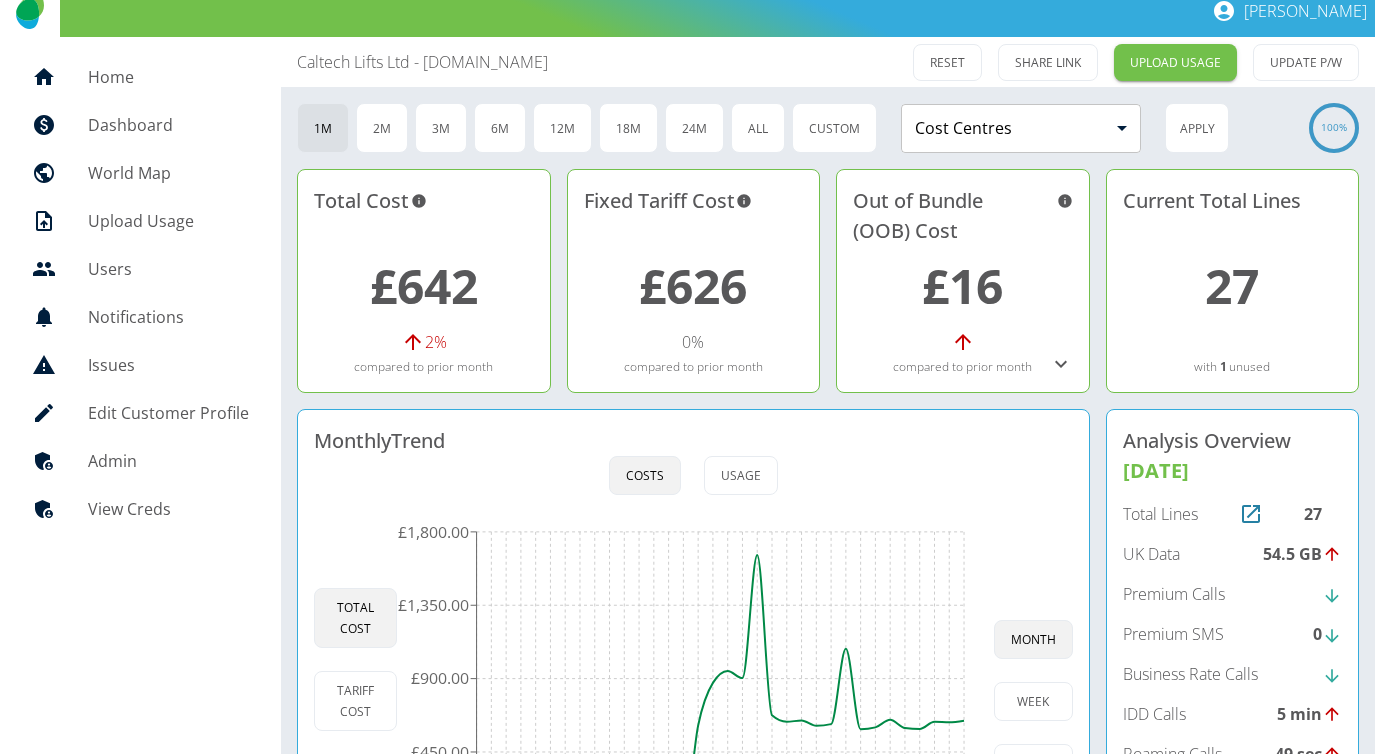 scroll, scrollTop: 16, scrollLeft: 0, axis: vertical 